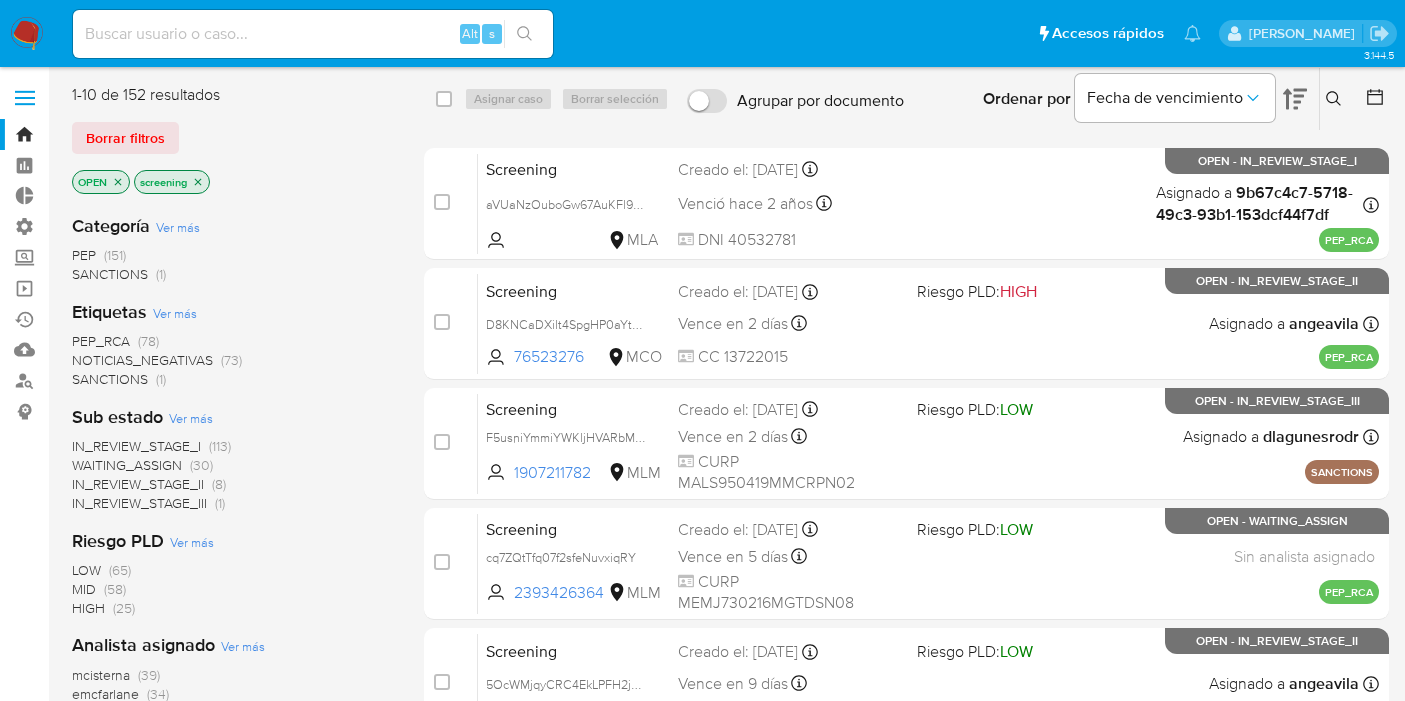 scroll, scrollTop: 0, scrollLeft: 0, axis: both 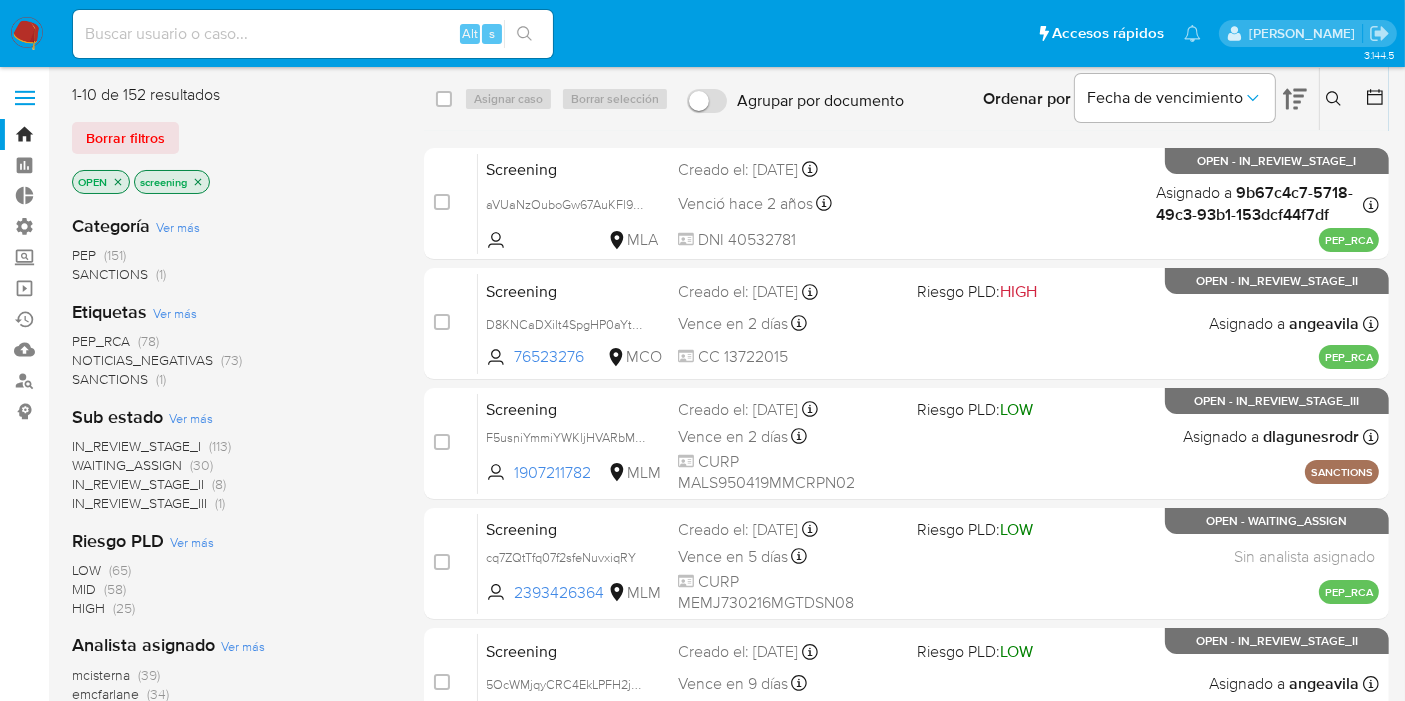 click on "SANCTIONS" at bounding box center (110, 379) 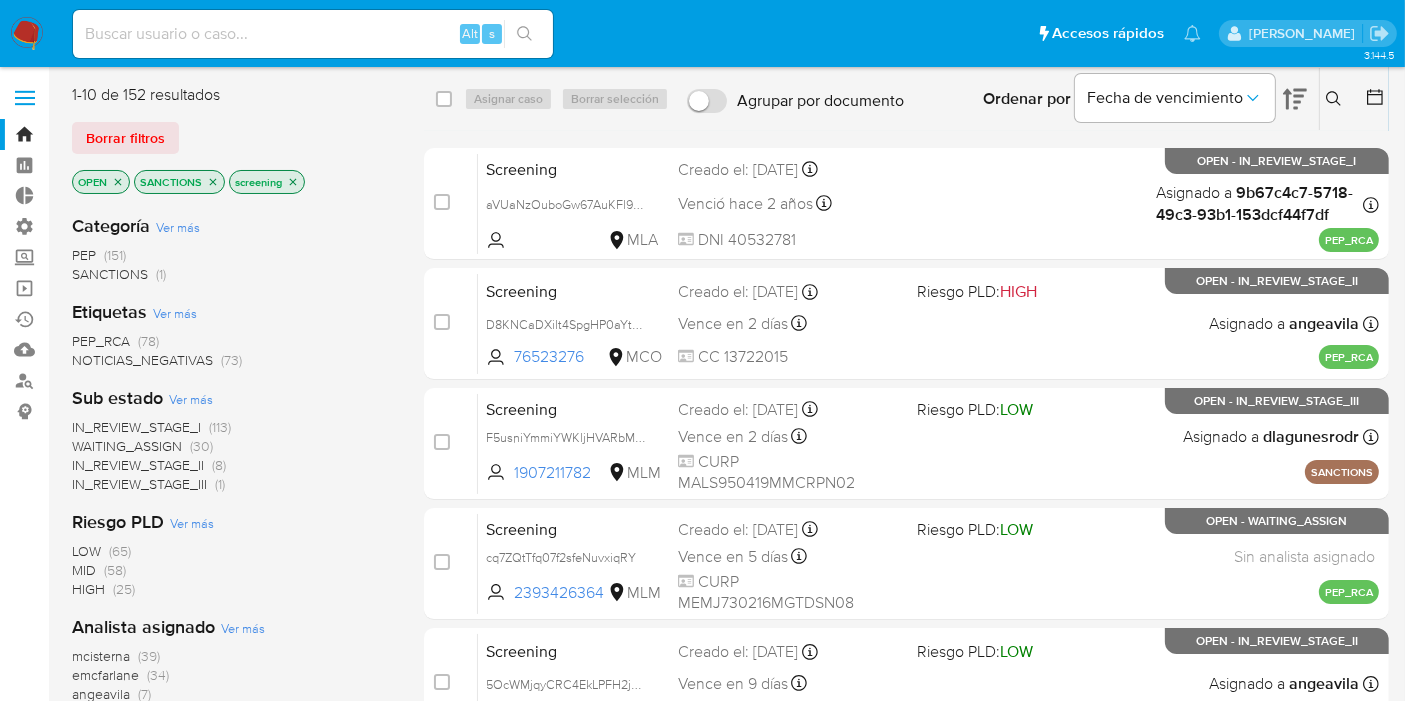 click at bounding box center [27, 34] 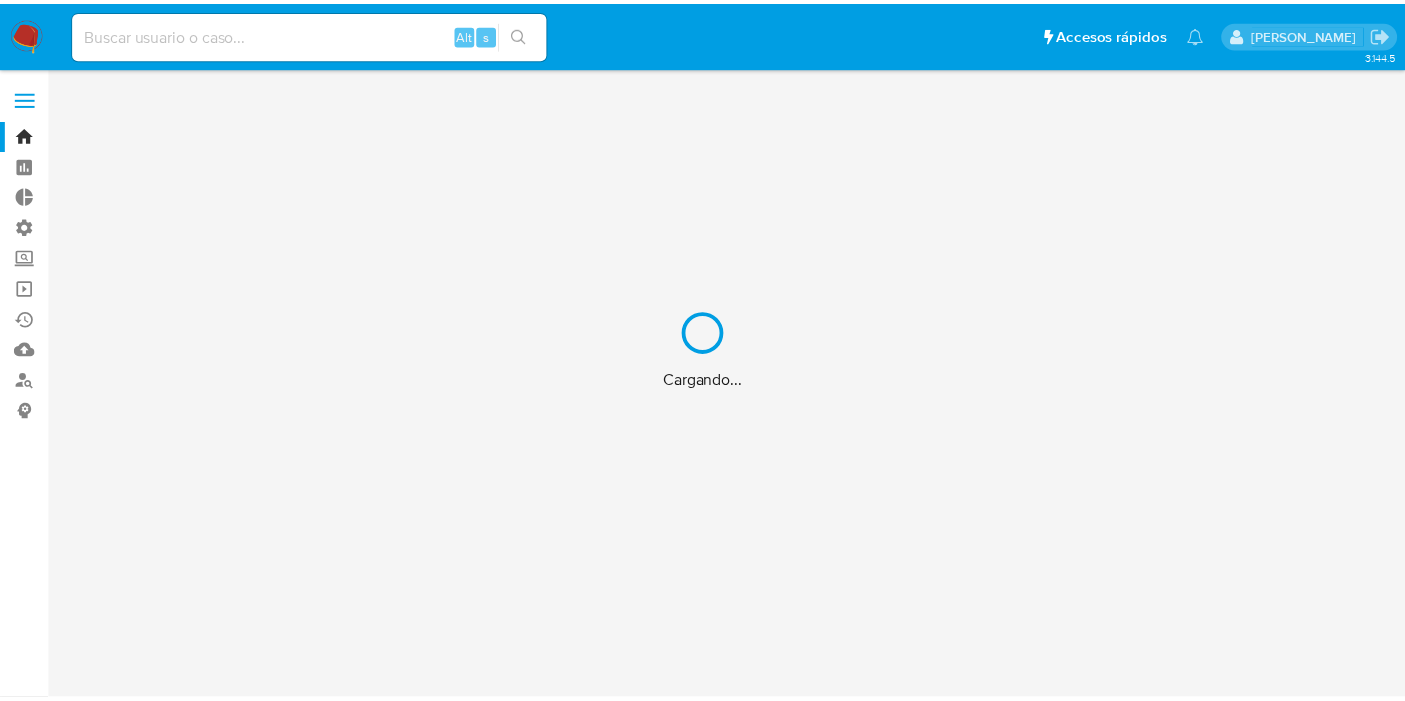 scroll, scrollTop: 0, scrollLeft: 0, axis: both 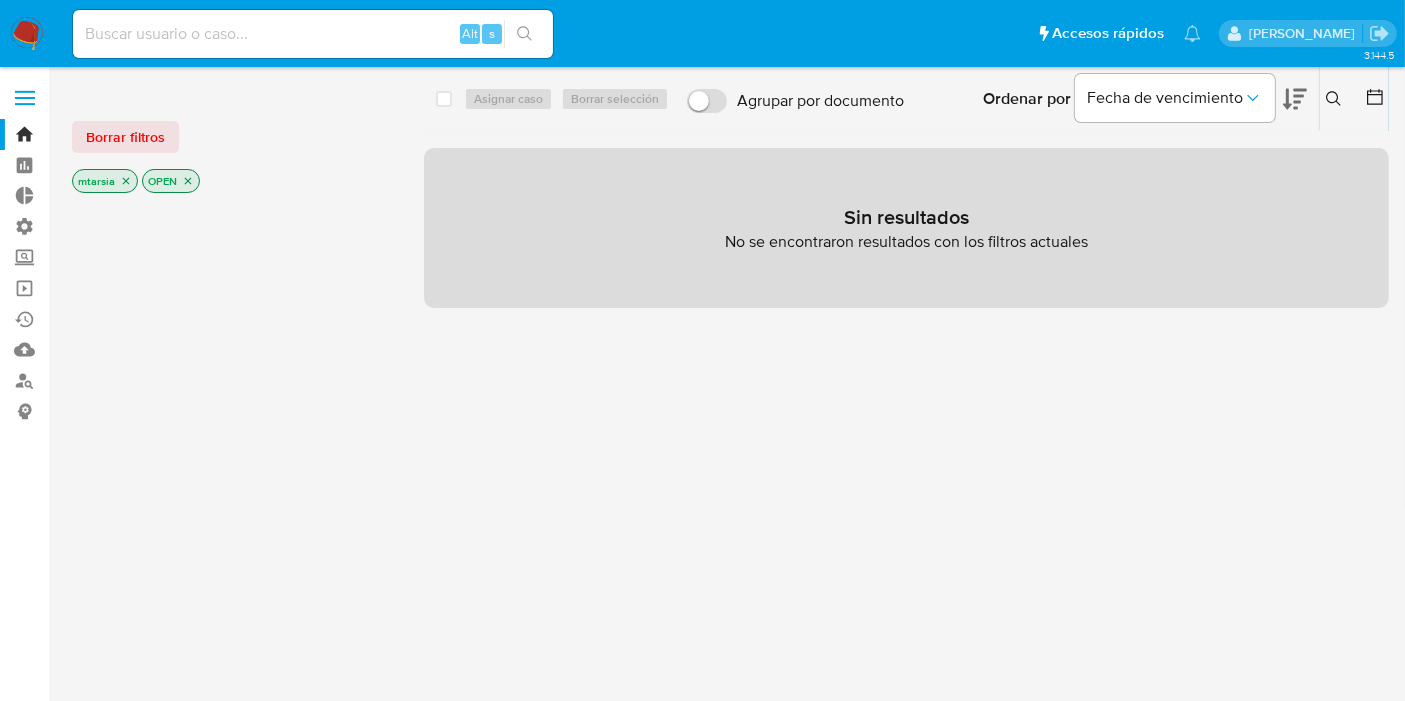 click on "Pausado Ver notificaciones Alt s Accesos rápidos   Presiona las siguientes teclas para acceder a algunas de las funciones Buscar caso o usuario Alt s Volver al home Alt h" at bounding box center (637, 33) 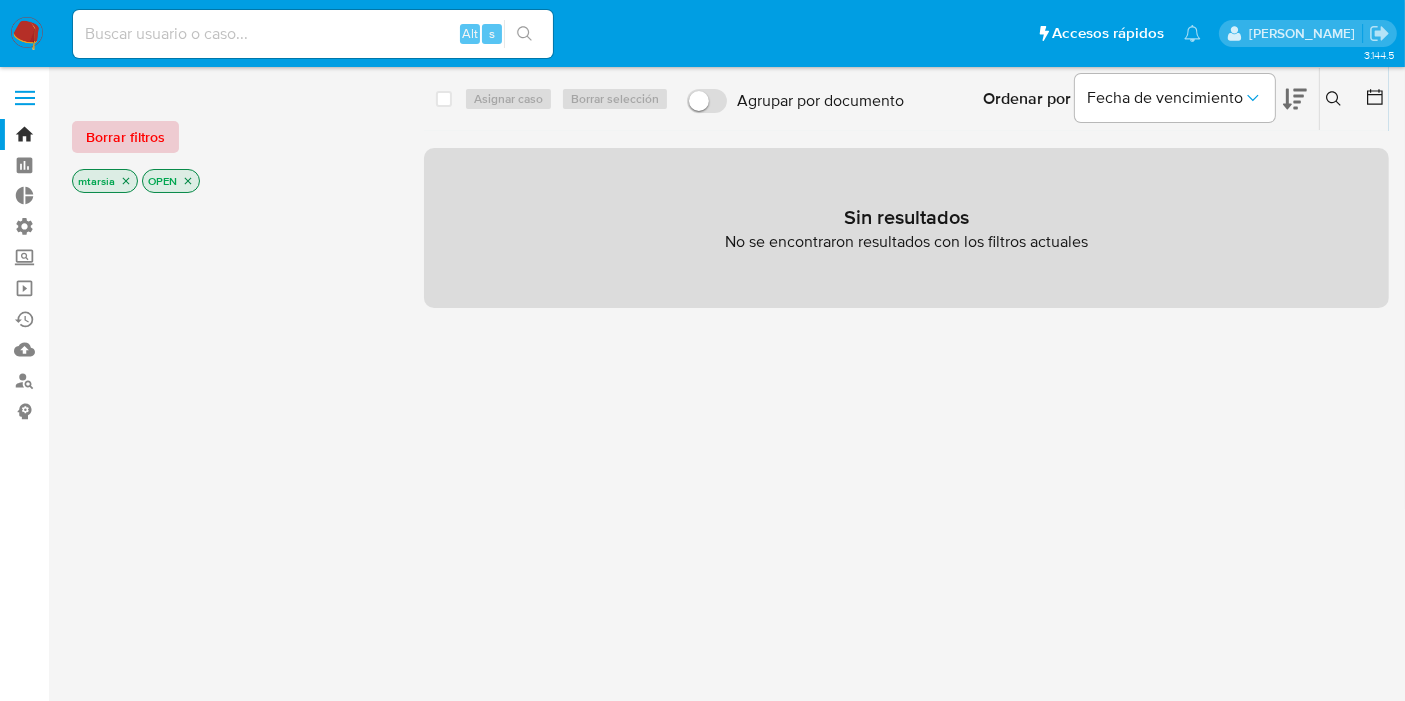click on "Borrar filtros" at bounding box center [125, 137] 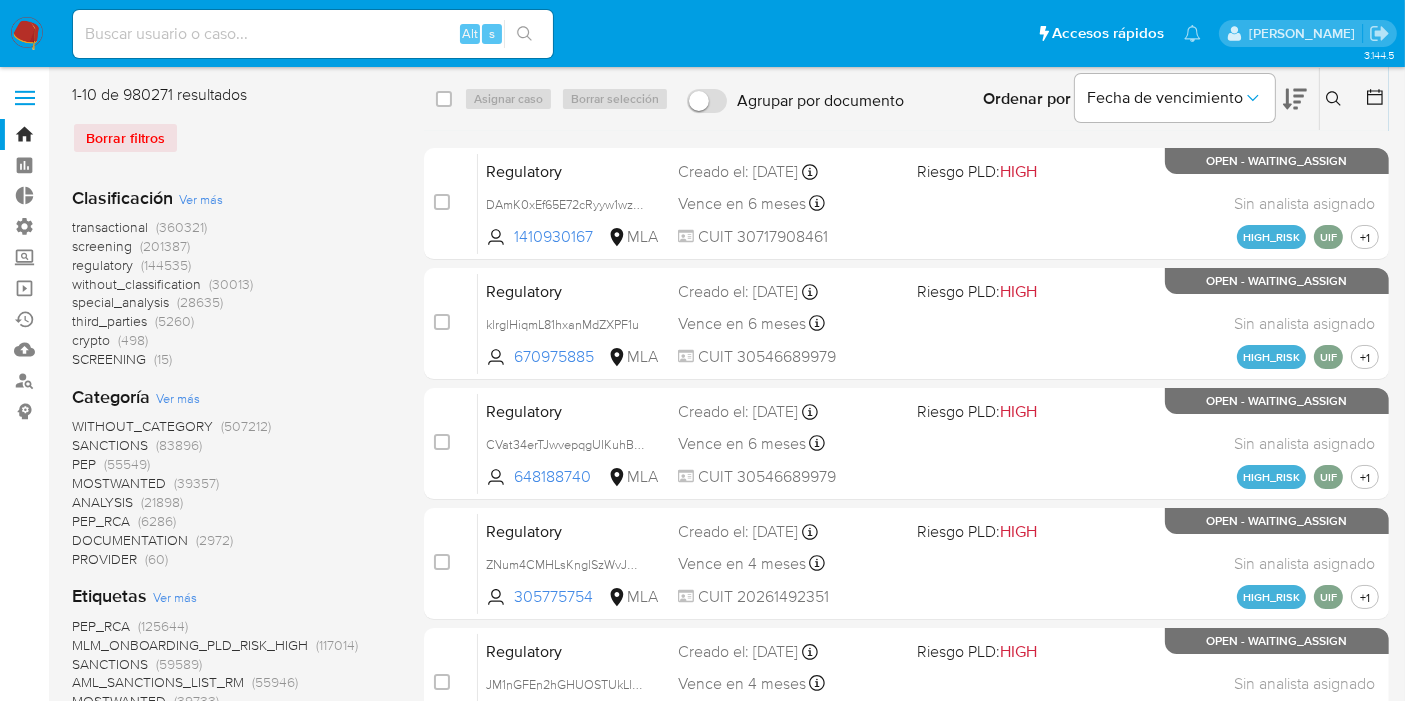 click on "screening" at bounding box center (102, 246) 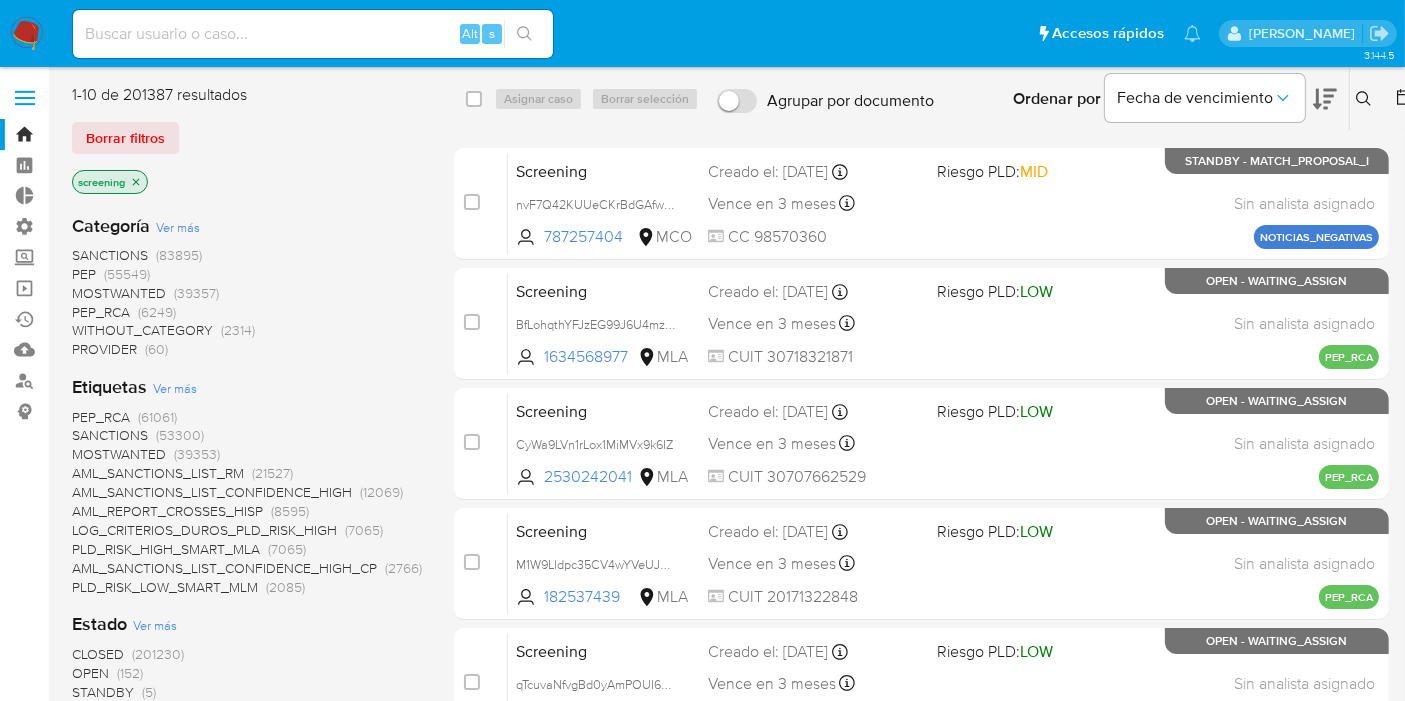 click on "OPEN" at bounding box center [90, 673] 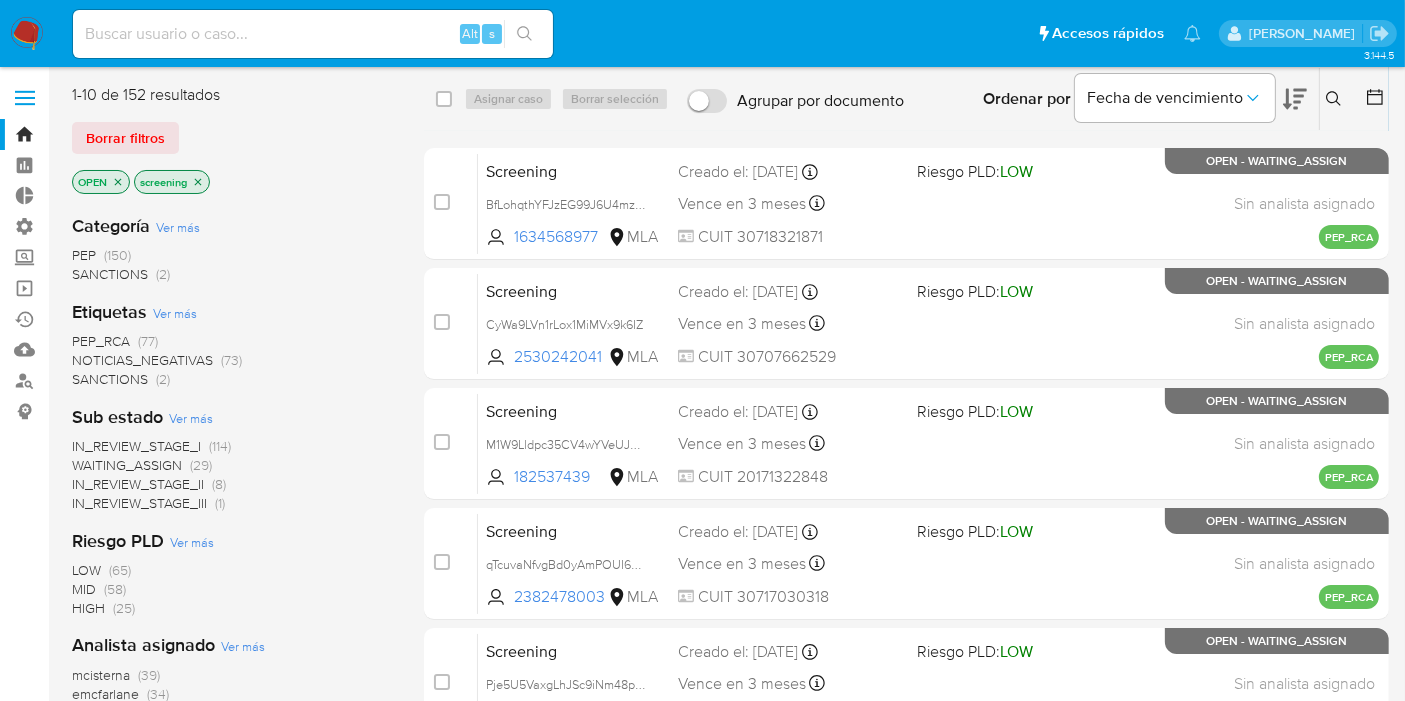 click on "SANCTIONS" at bounding box center [110, 379] 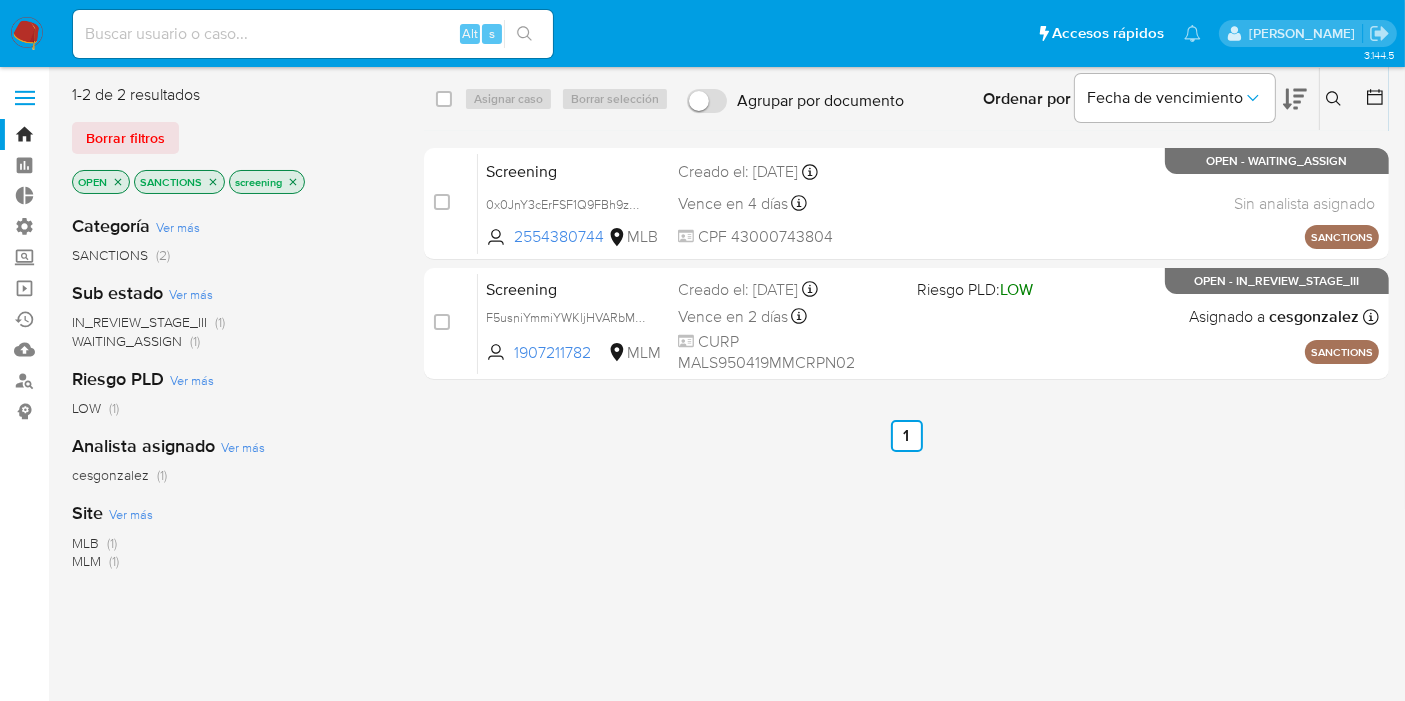 click 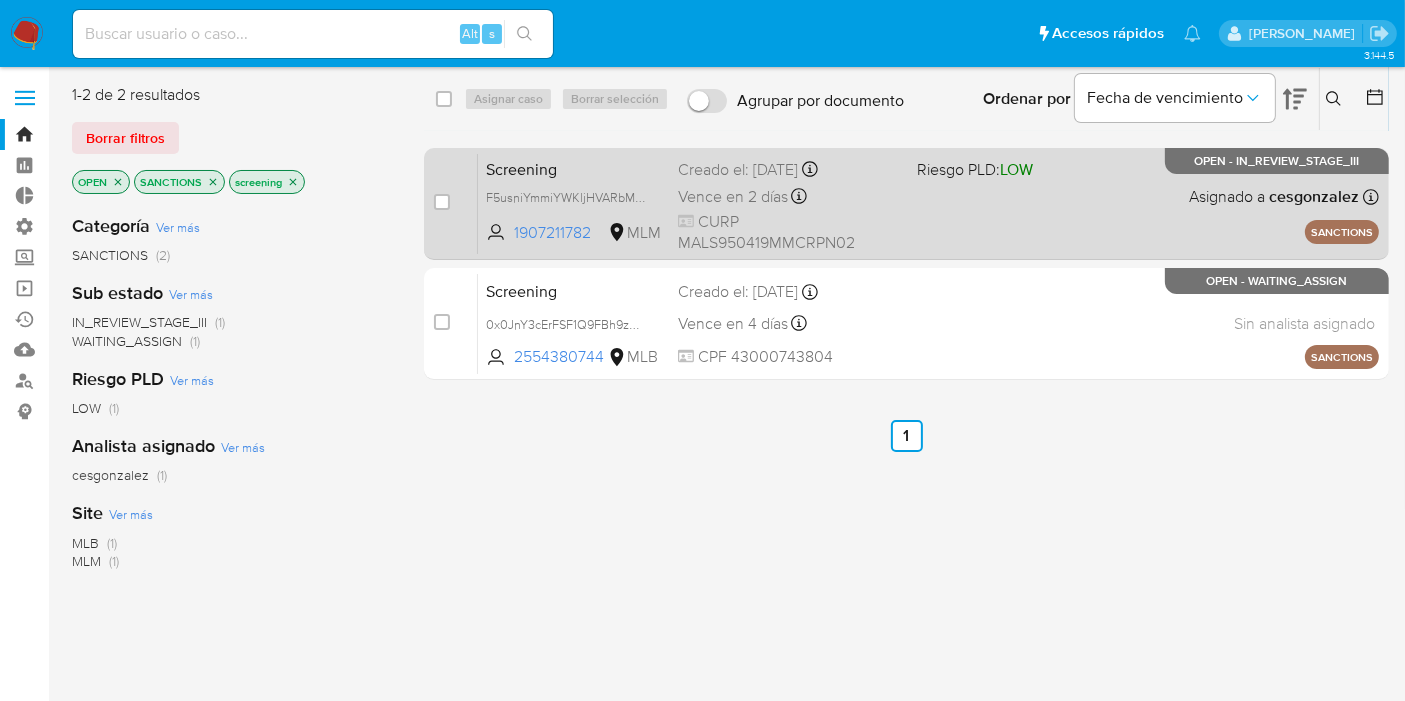 click on "Screening" at bounding box center [574, 168] 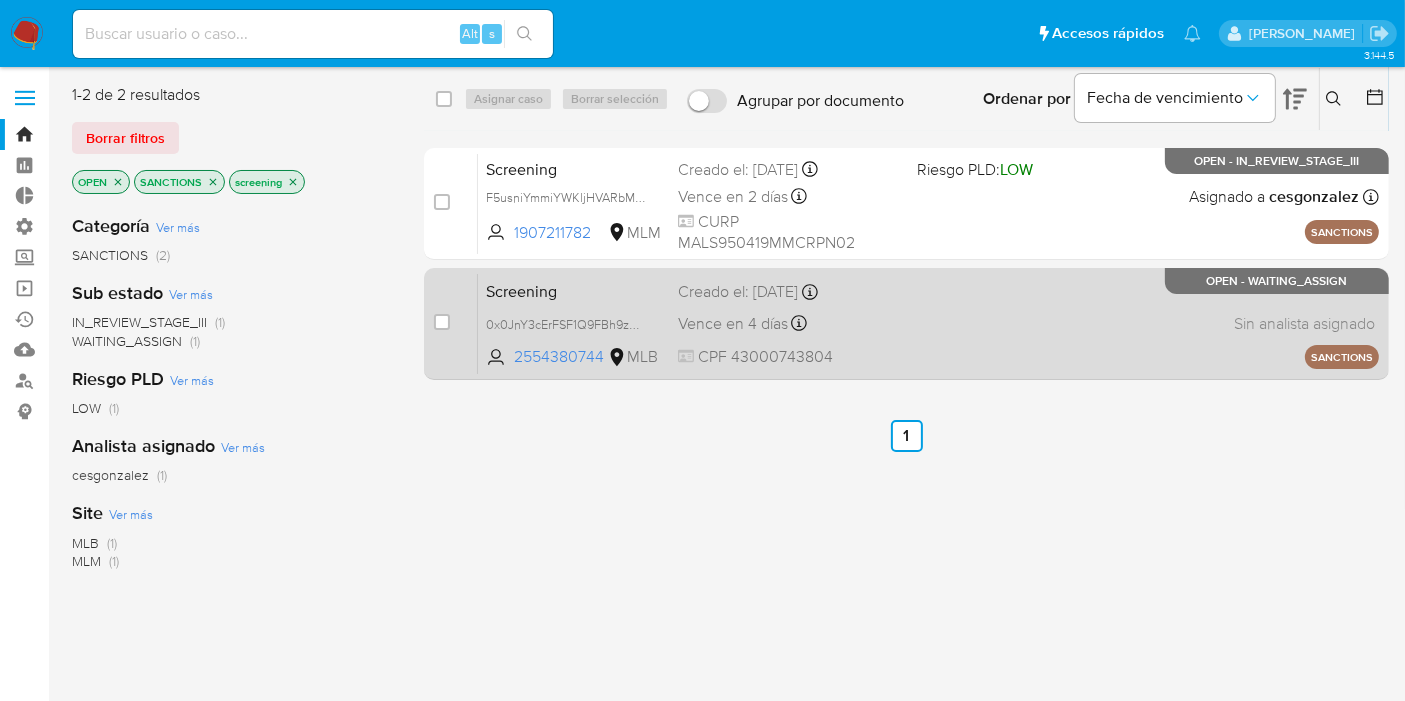 click on "Screening" at bounding box center (574, 290) 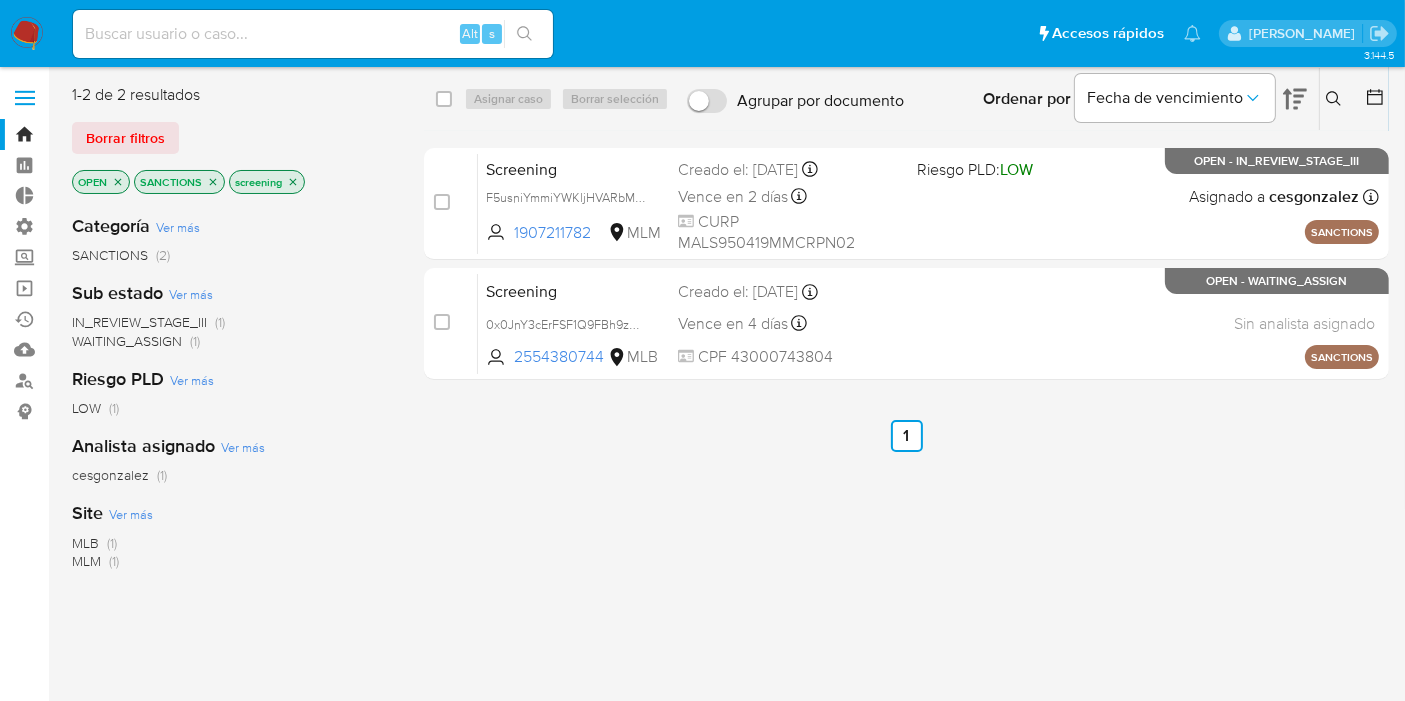 click 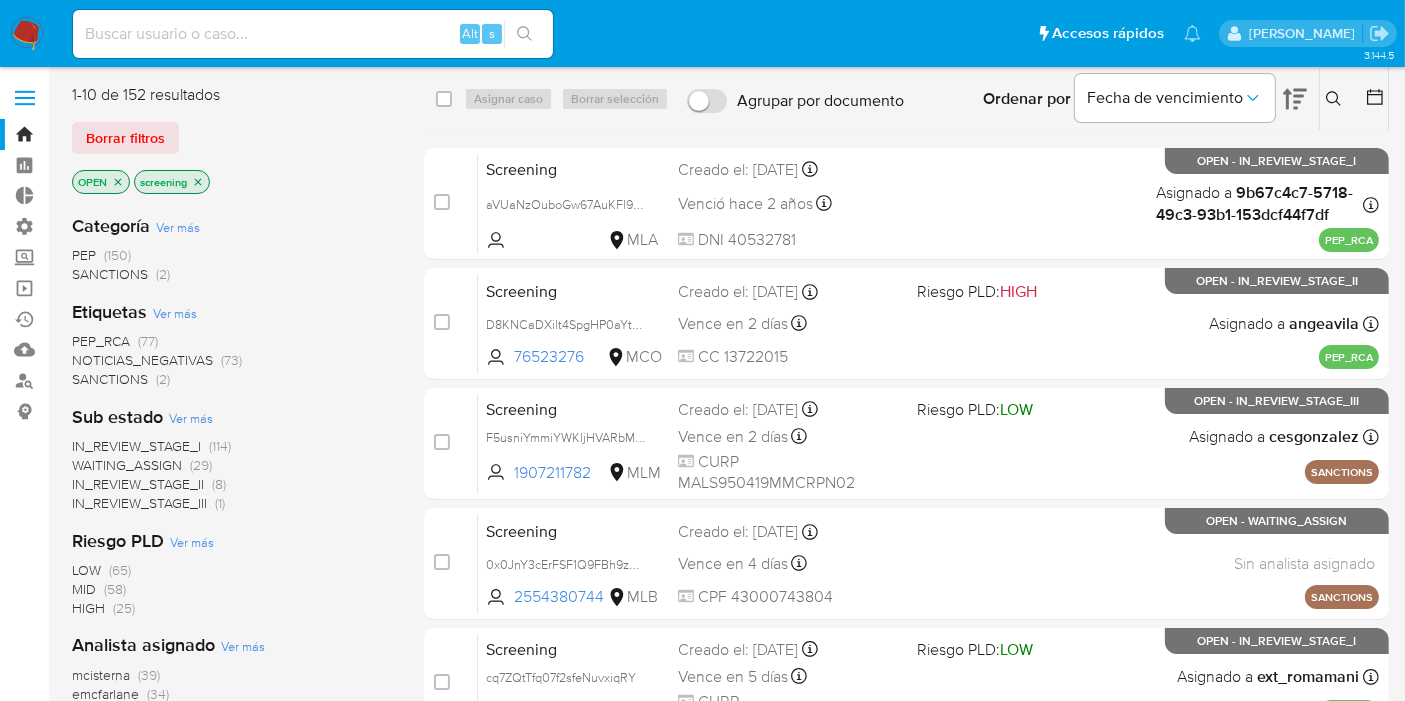 click on "PEP_RCA" at bounding box center (101, 341) 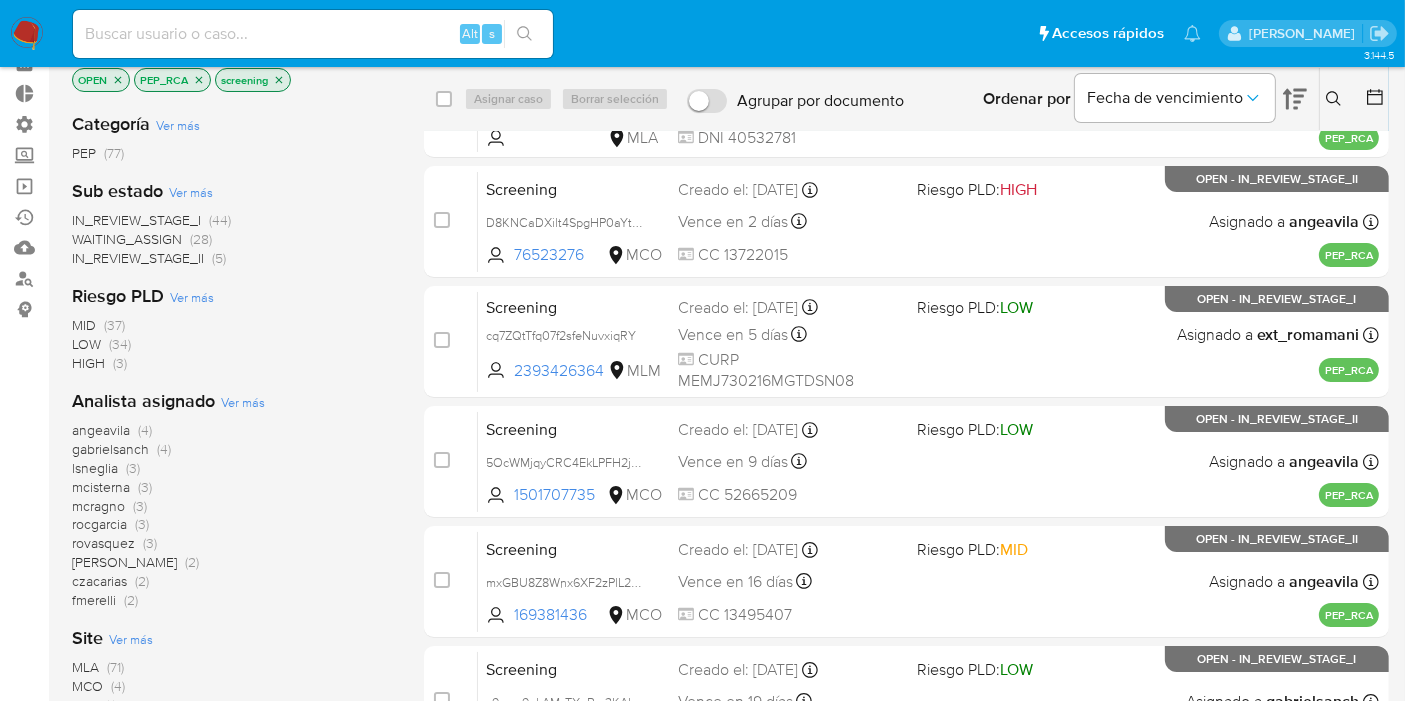 scroll, scrollTop: 0, scrollLeft: 0, axis: both 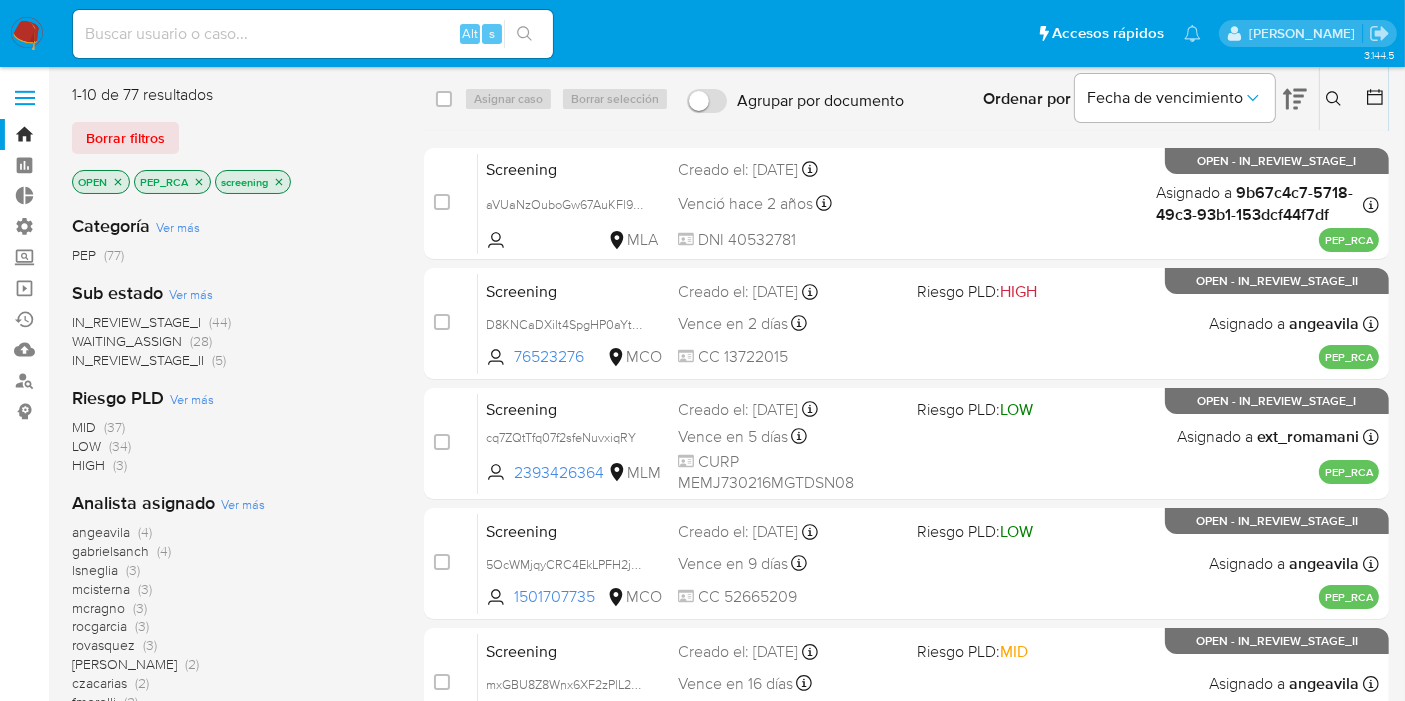 click 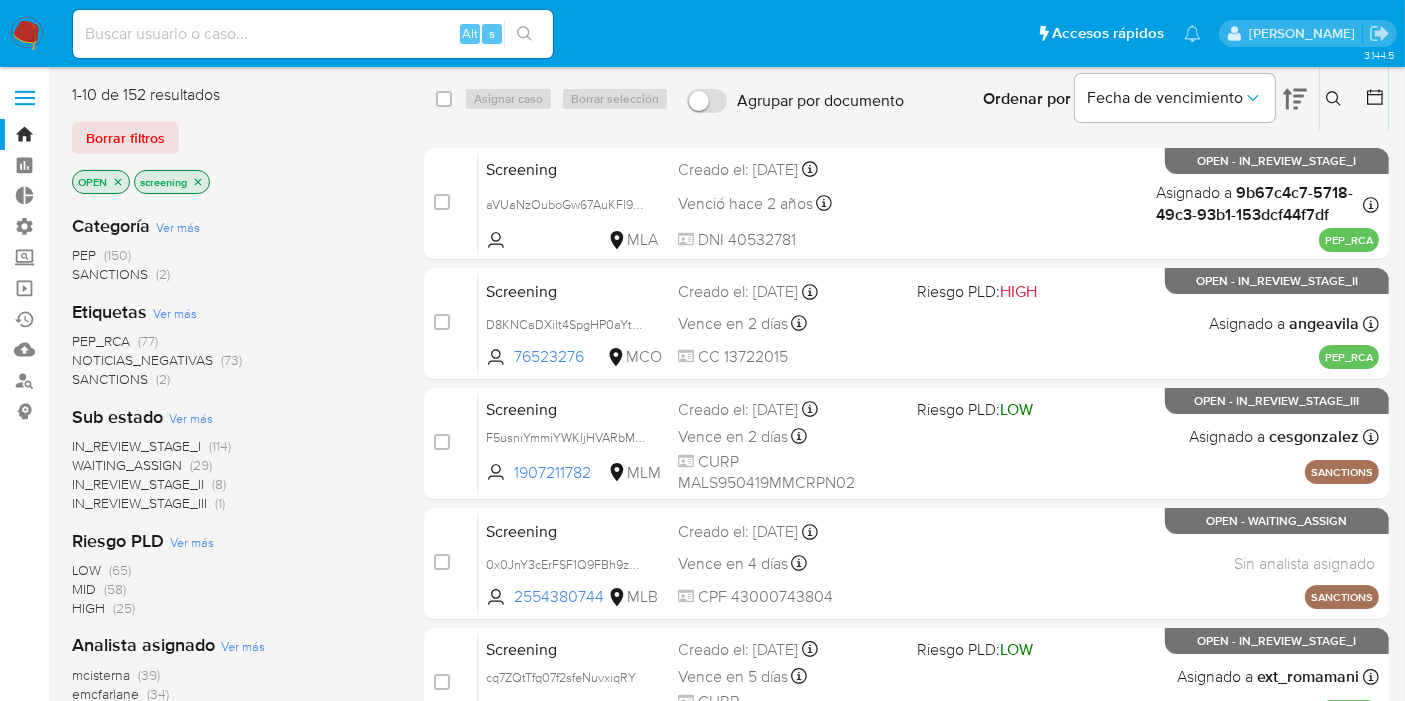 click on "Borrar filtros" at bounding box center [232, 138] 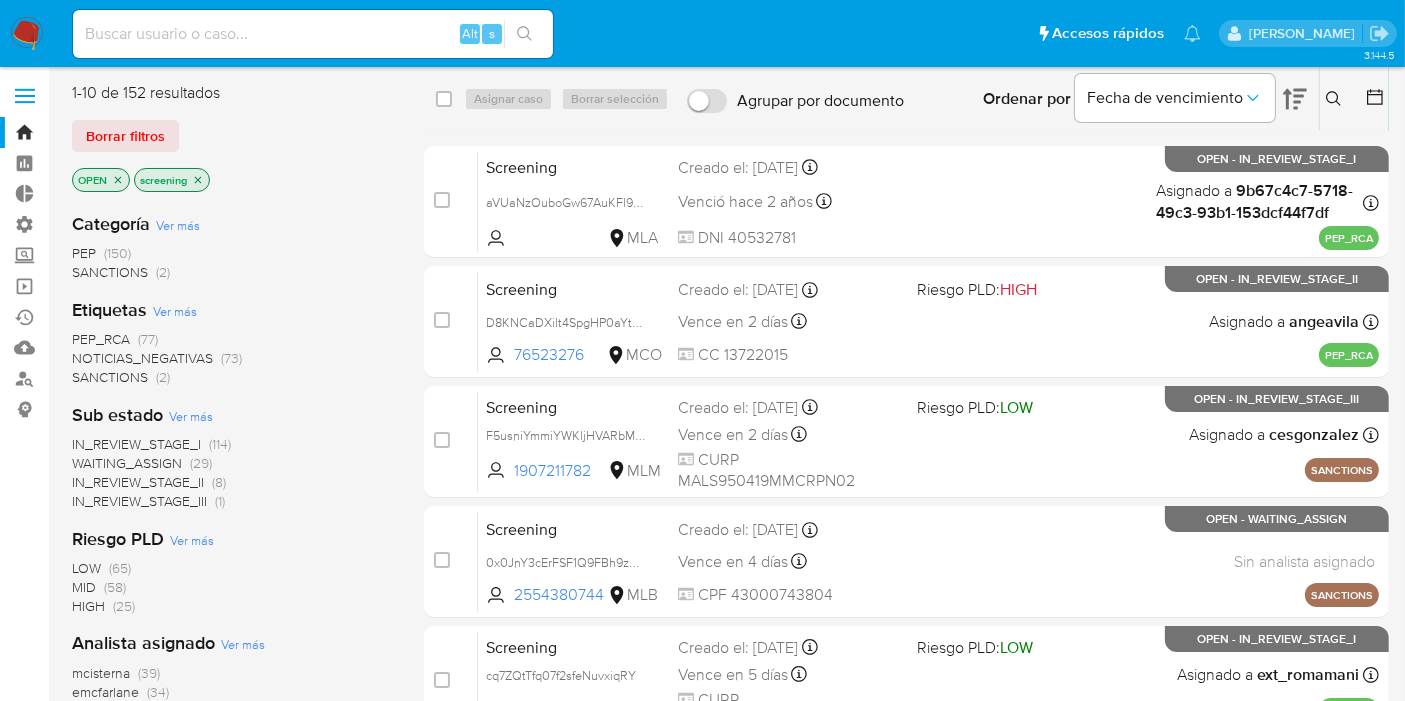 scroll, scrollTop: 0, scrollLeft: 0, axis: both 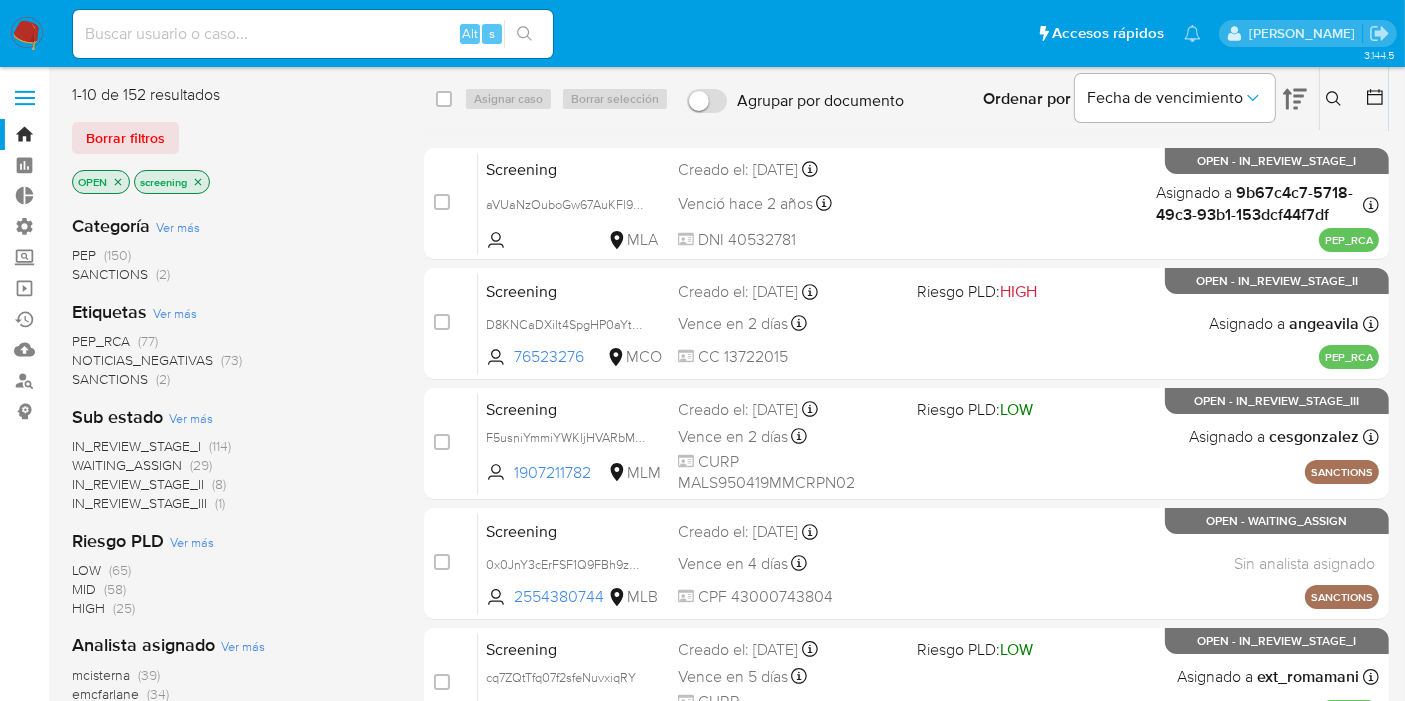 click on "Borrar filtros" at bounding box center (232, 138) 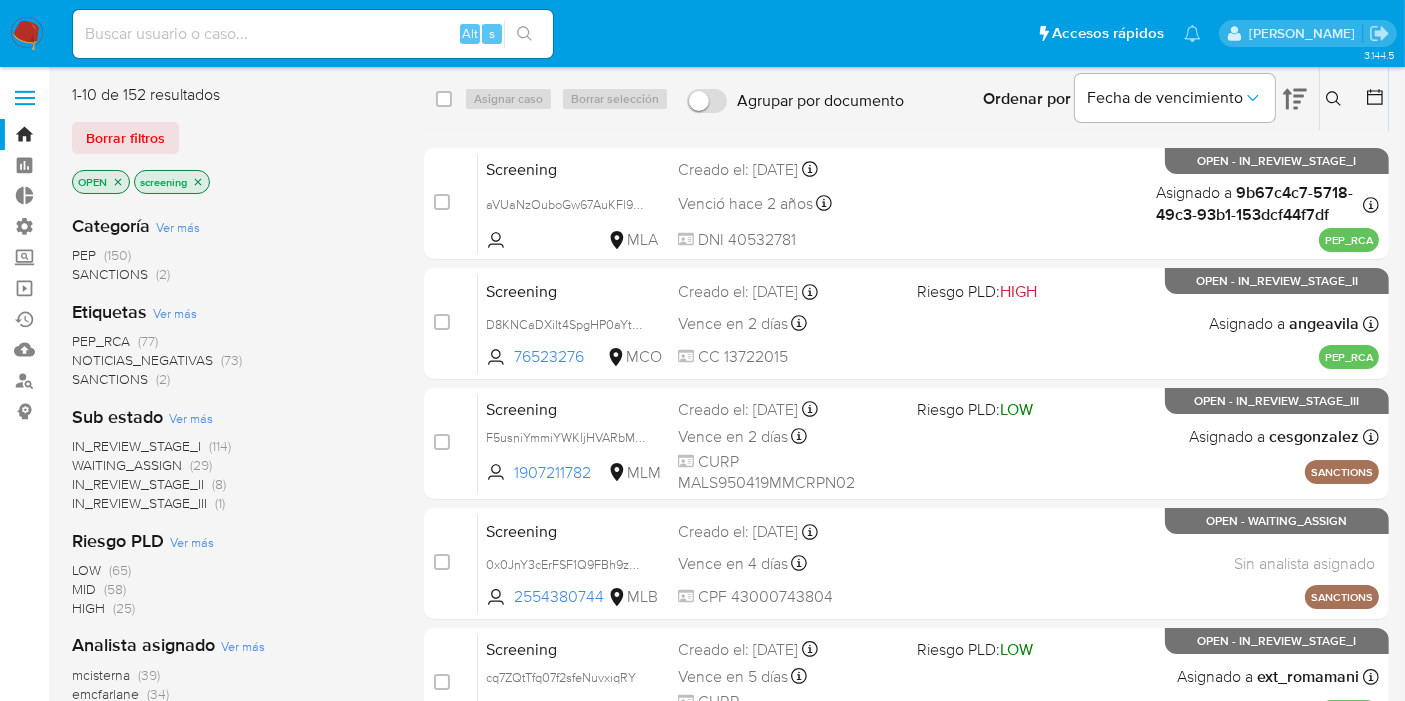 click on "Borrar filtros" at bounding box center [232, 138] 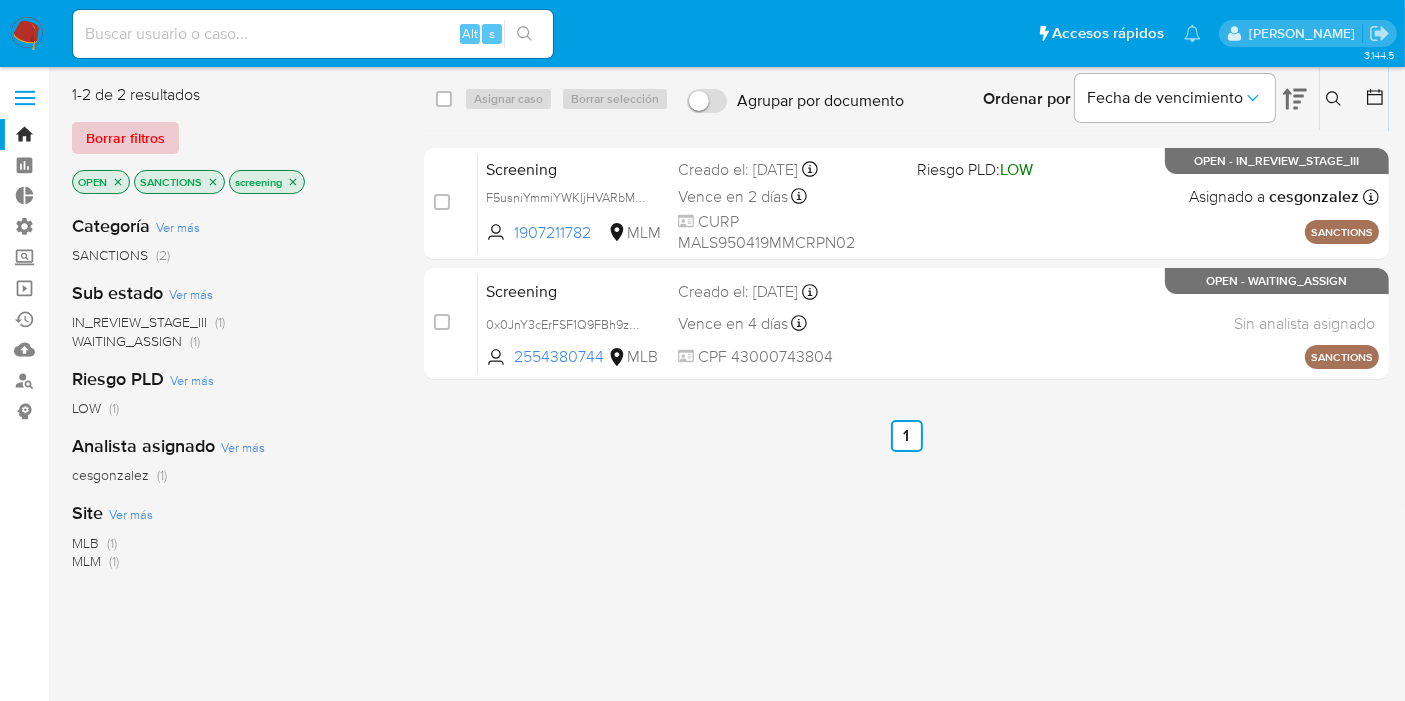 click on "Borrar filtros" at bounding box center [125, 138] 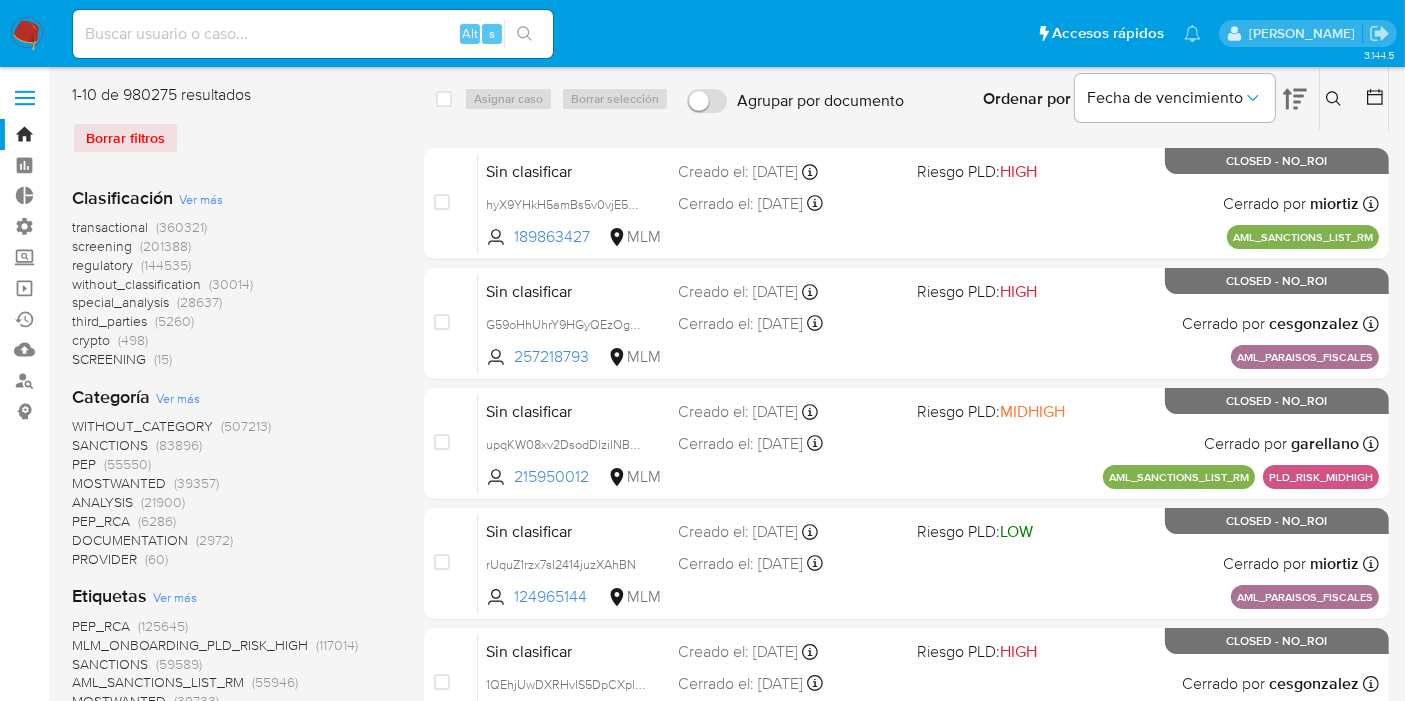 click on "regulatory" at bounding box center [102, 265] 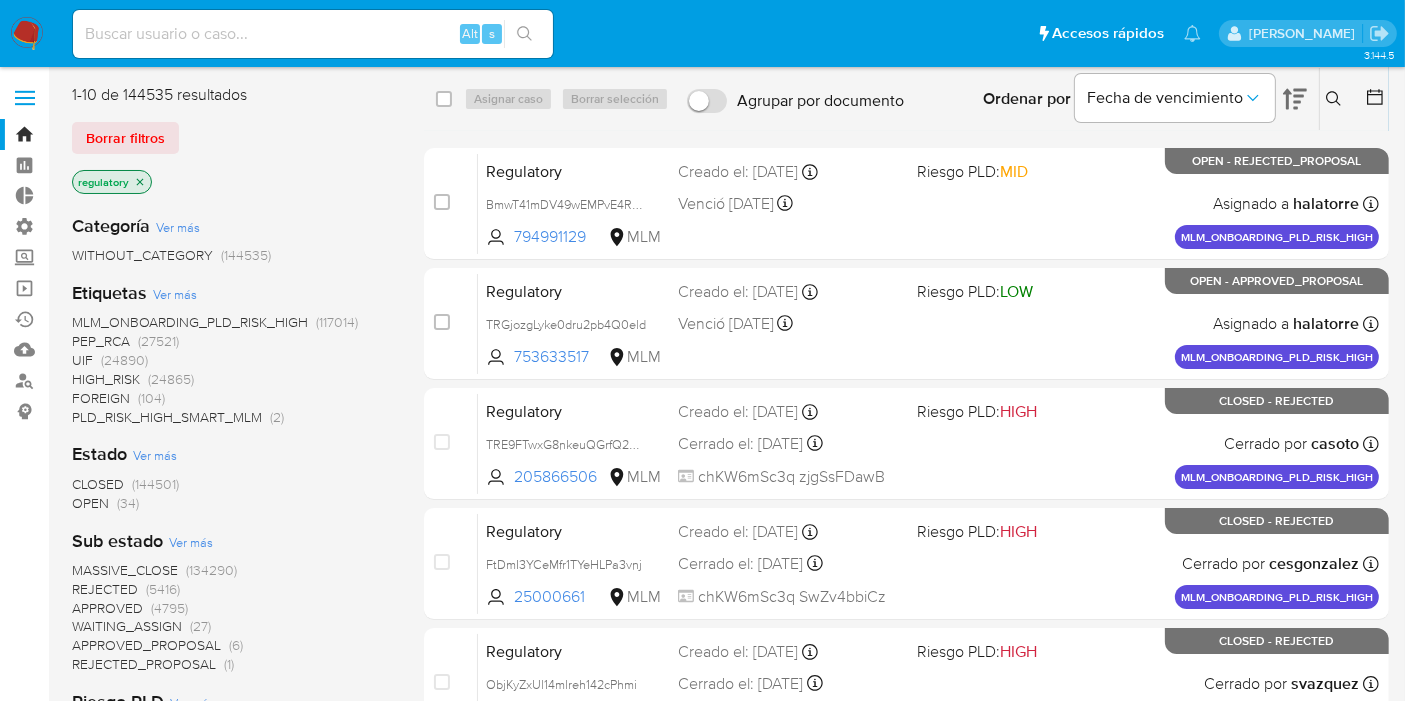 click on "OPEN" at bounding box center (90, 503) 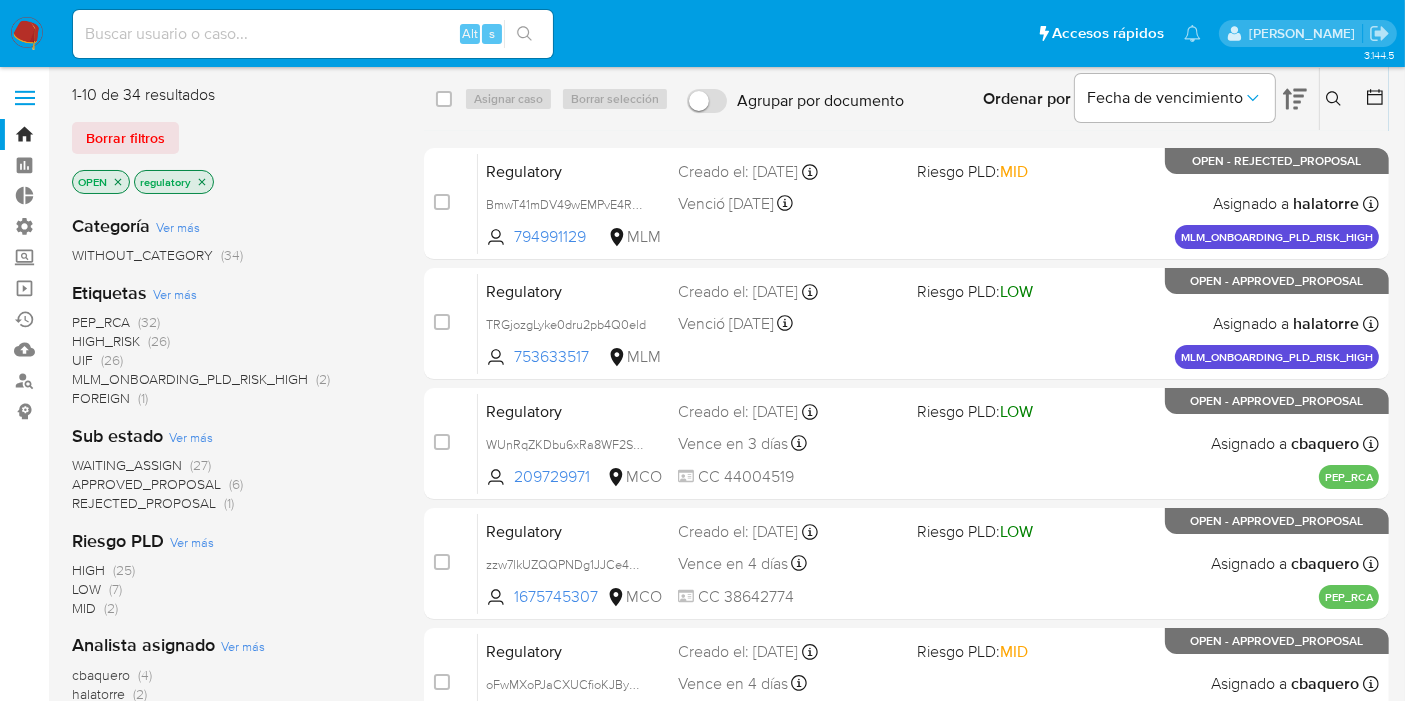 scroll, scrollTop: 613, scrollLeft: 0, axis: vertical 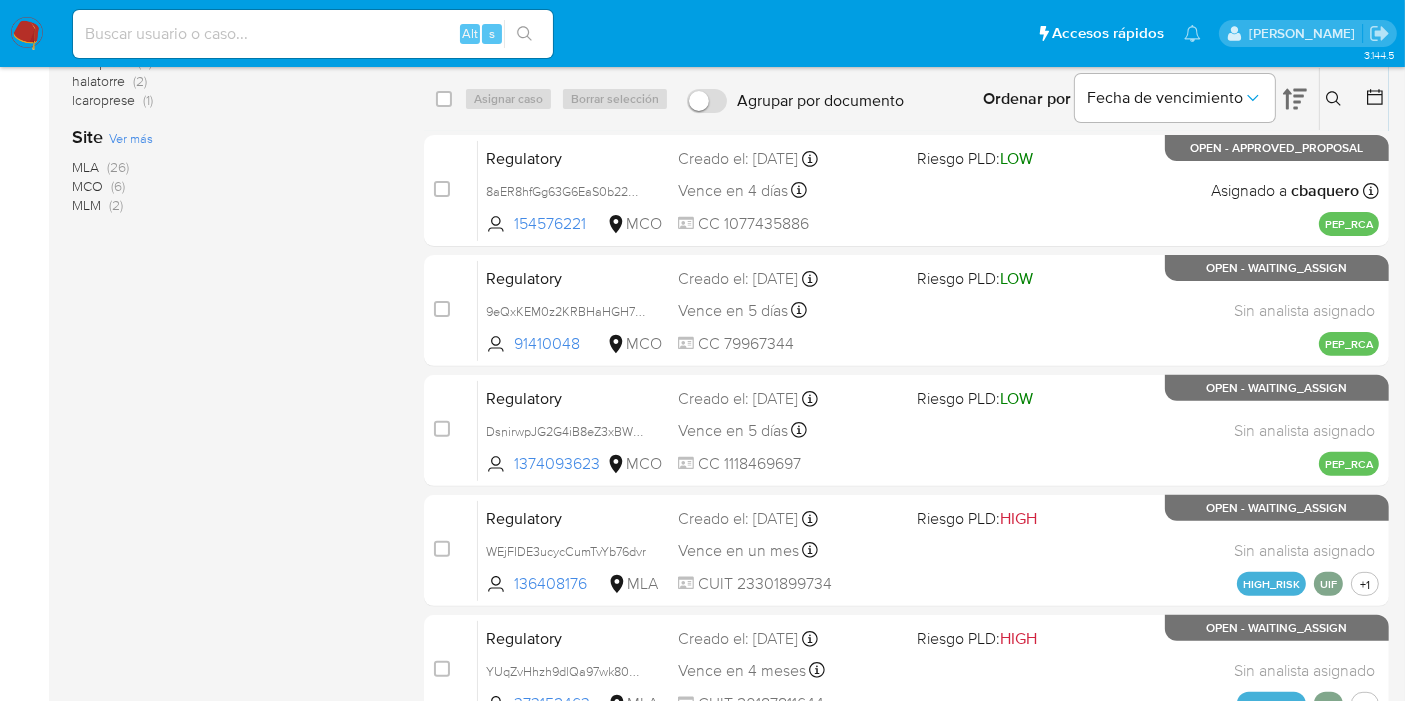 click at bounding box center [27, 34] 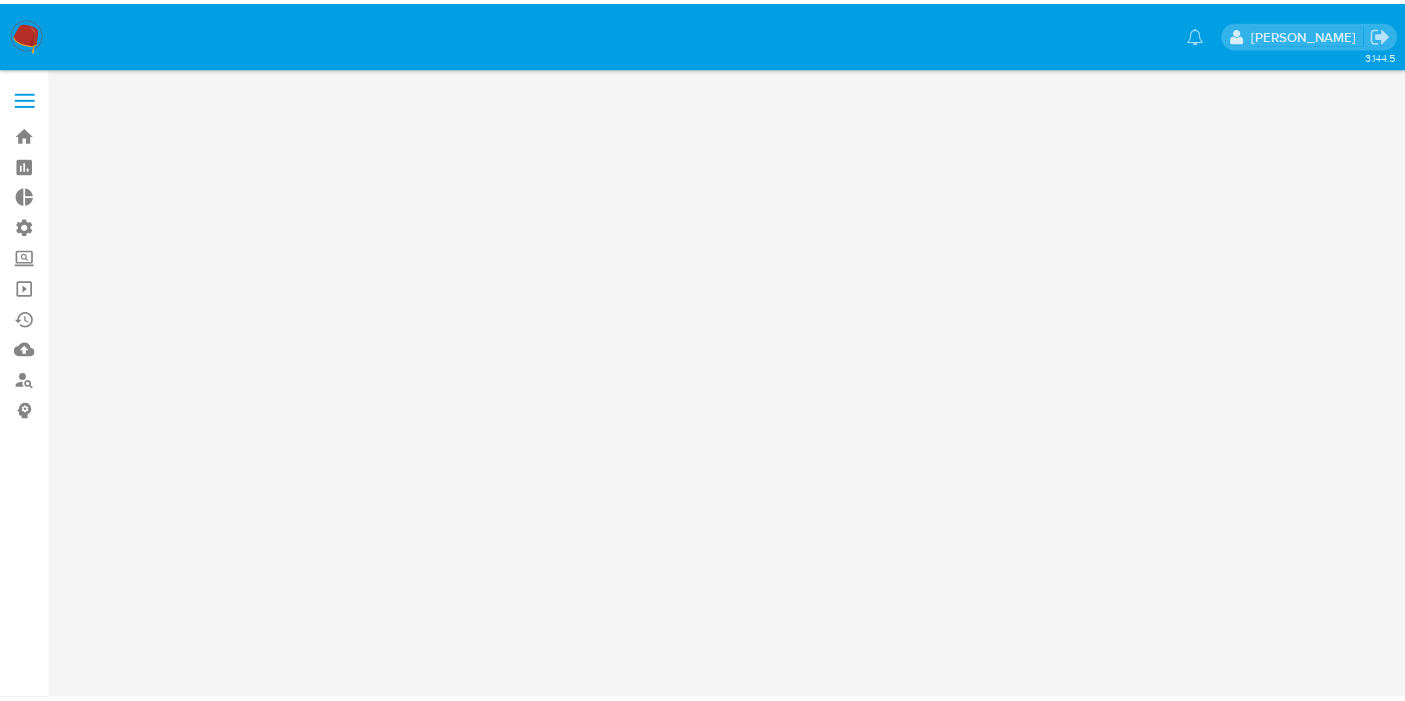 scroll, scrollTop: 0, scrollLeft: 0, axis: both 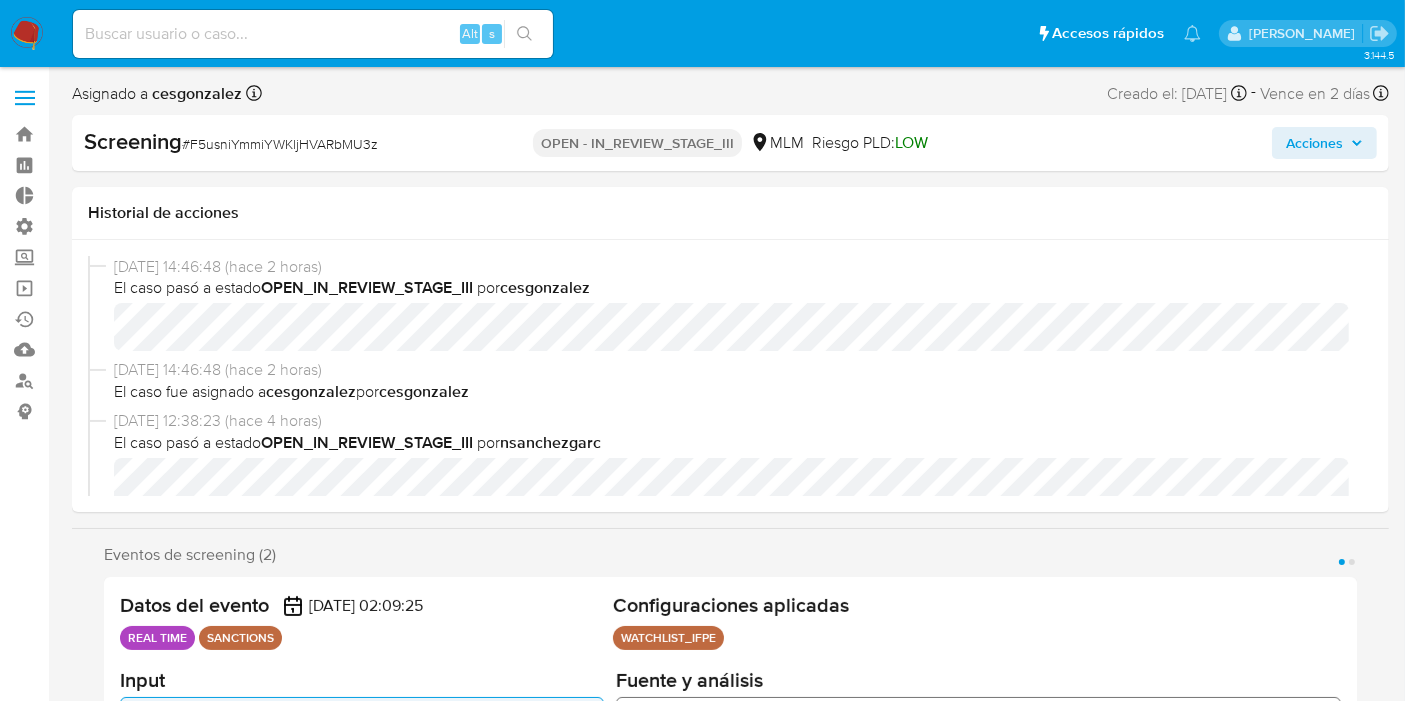 select on "10" 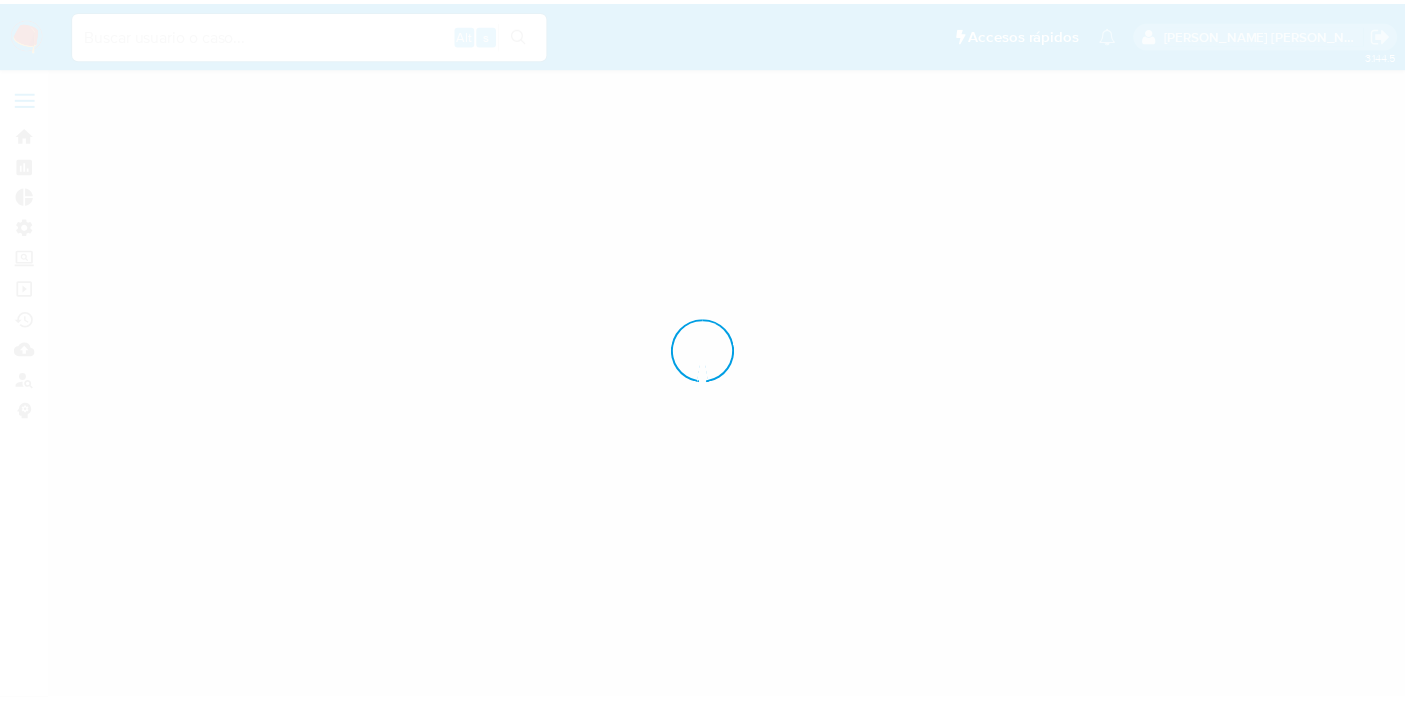 scroll, scrollTop: 0, scrollLeft: 0, axis: both 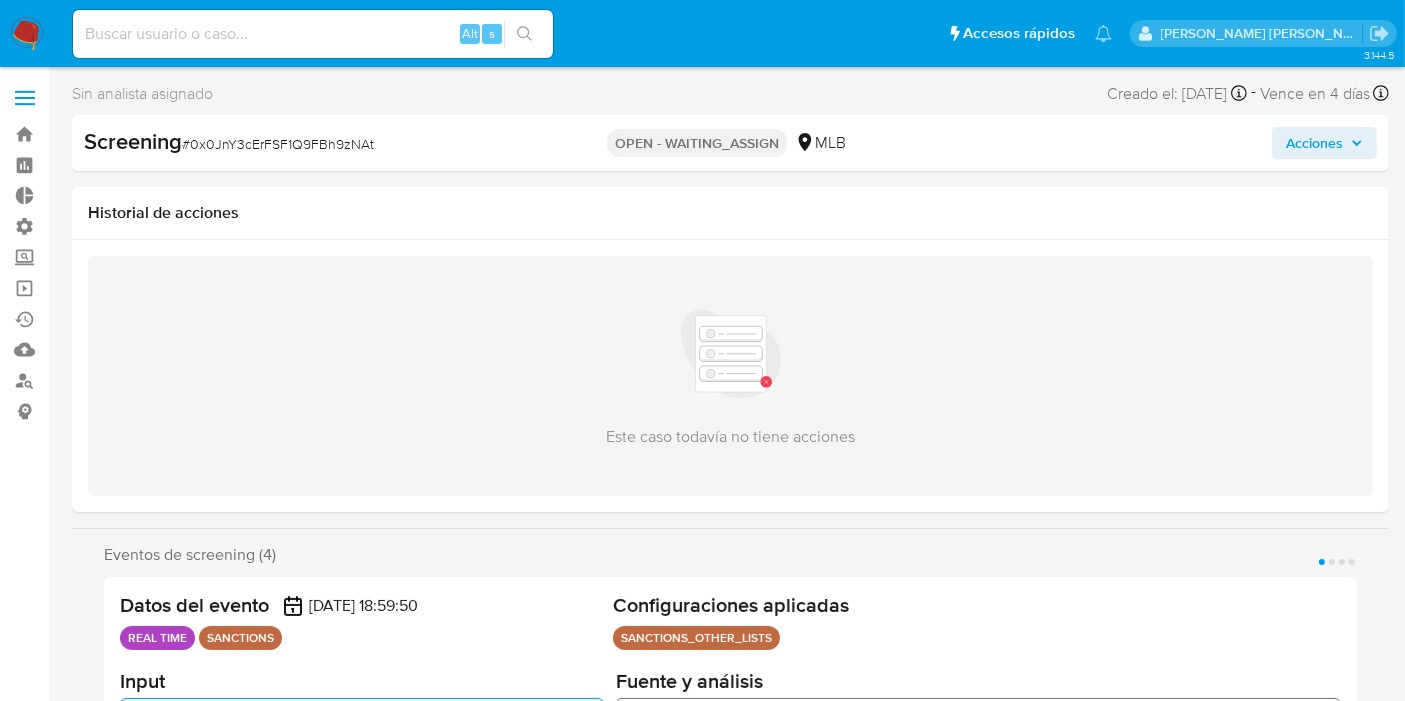 select on "10" 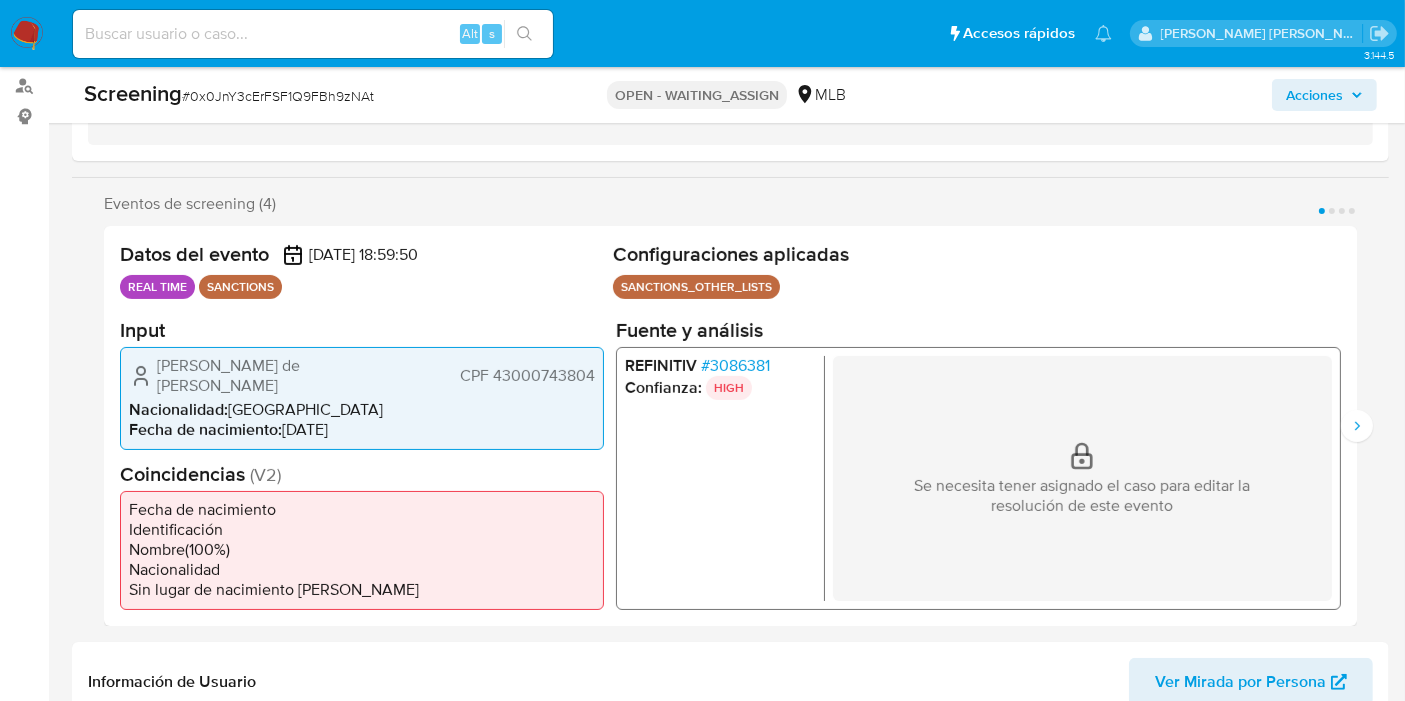 scroll, scrollTop: 331, scrollLeft: 0, axis: vertical 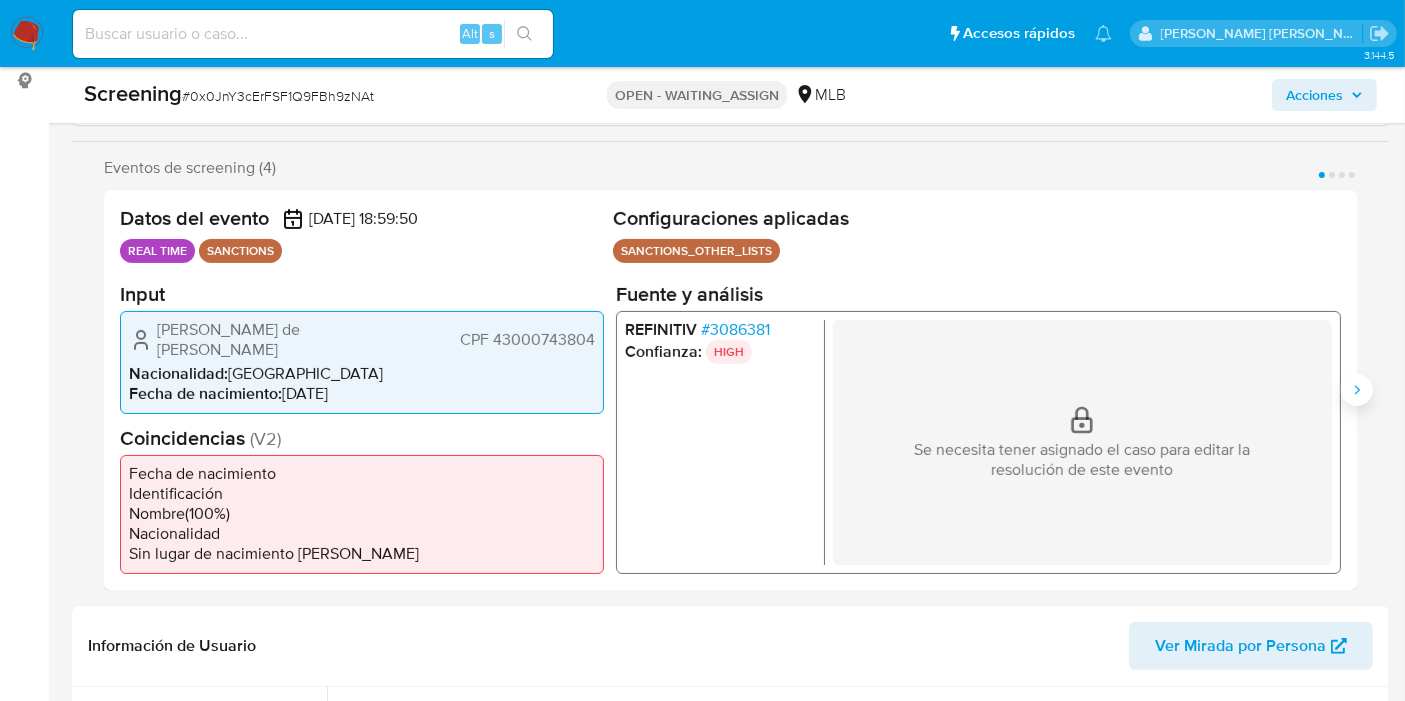click at bounding box center (1357, 390) 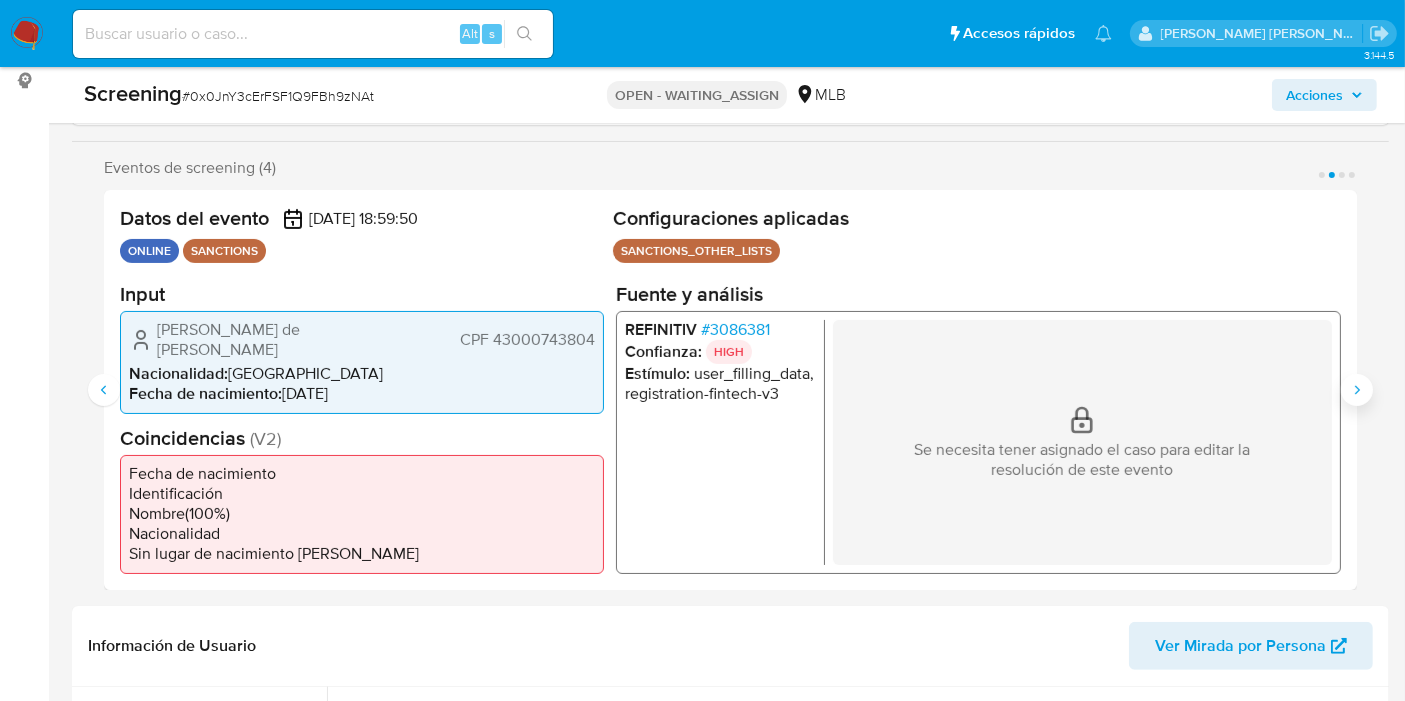 click at bounding box center [1357, 390] 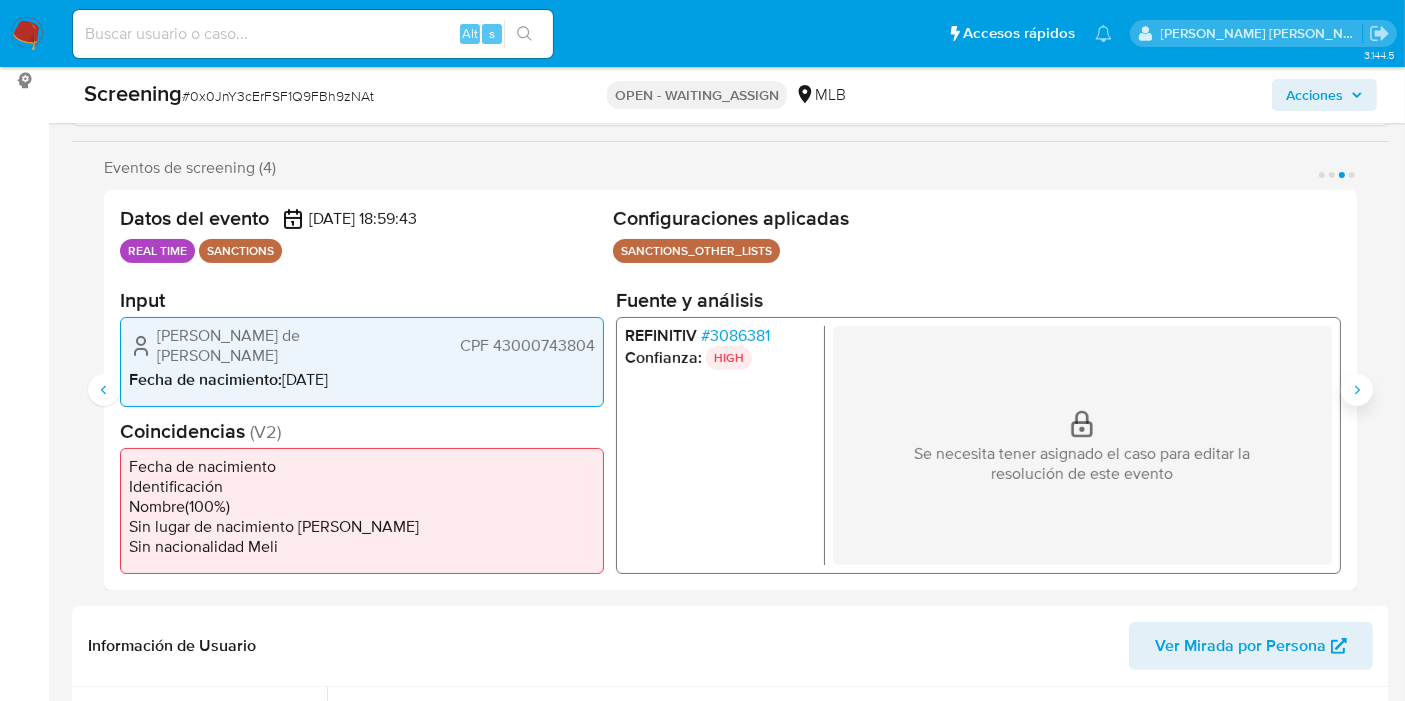 click at bounding box center (1357, 390) 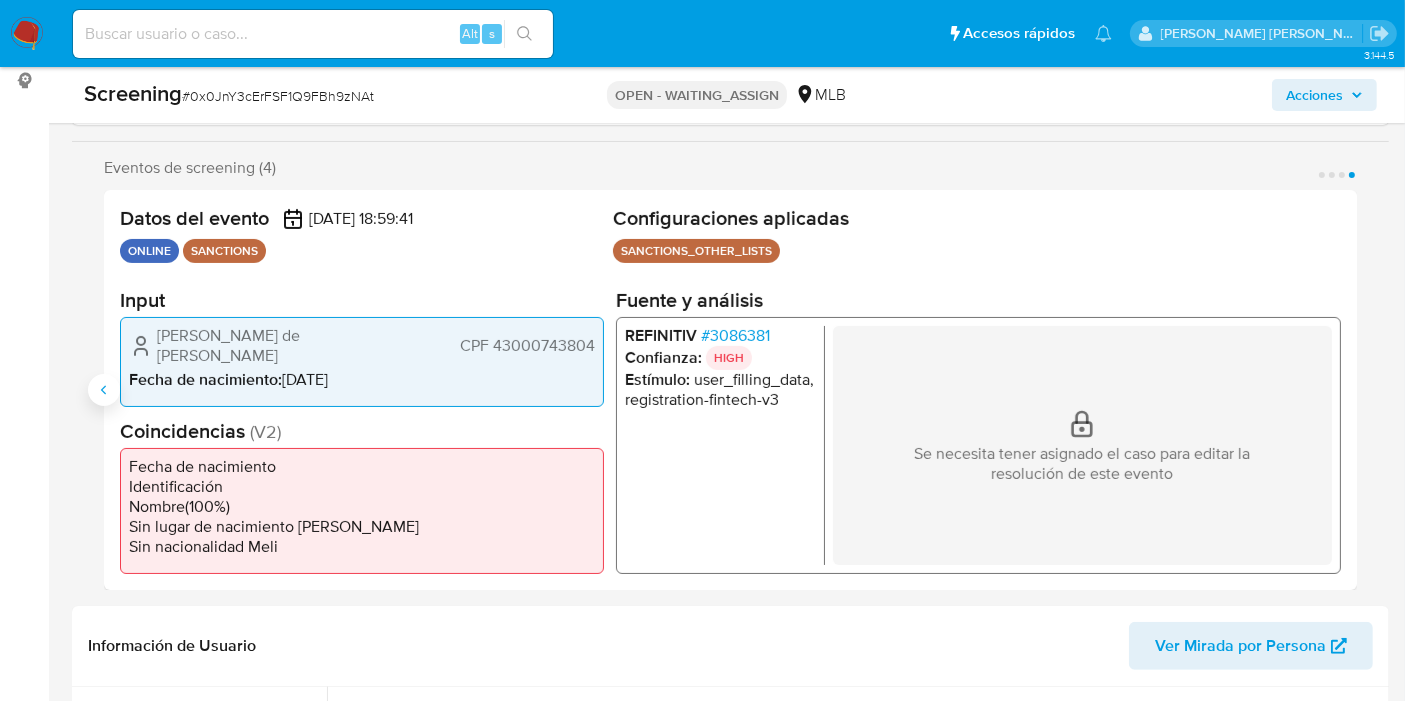 click at bounding box center (104, 390) 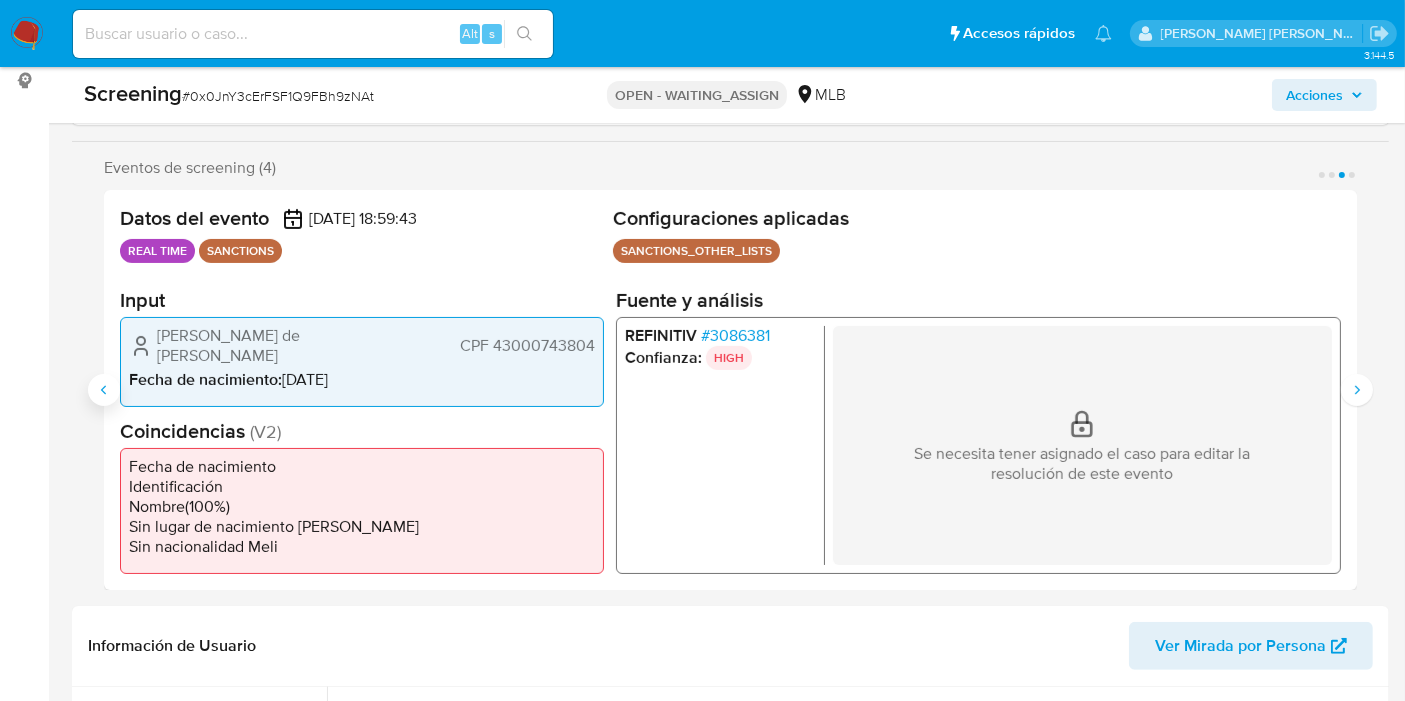 click at bounding box center (104, 390) 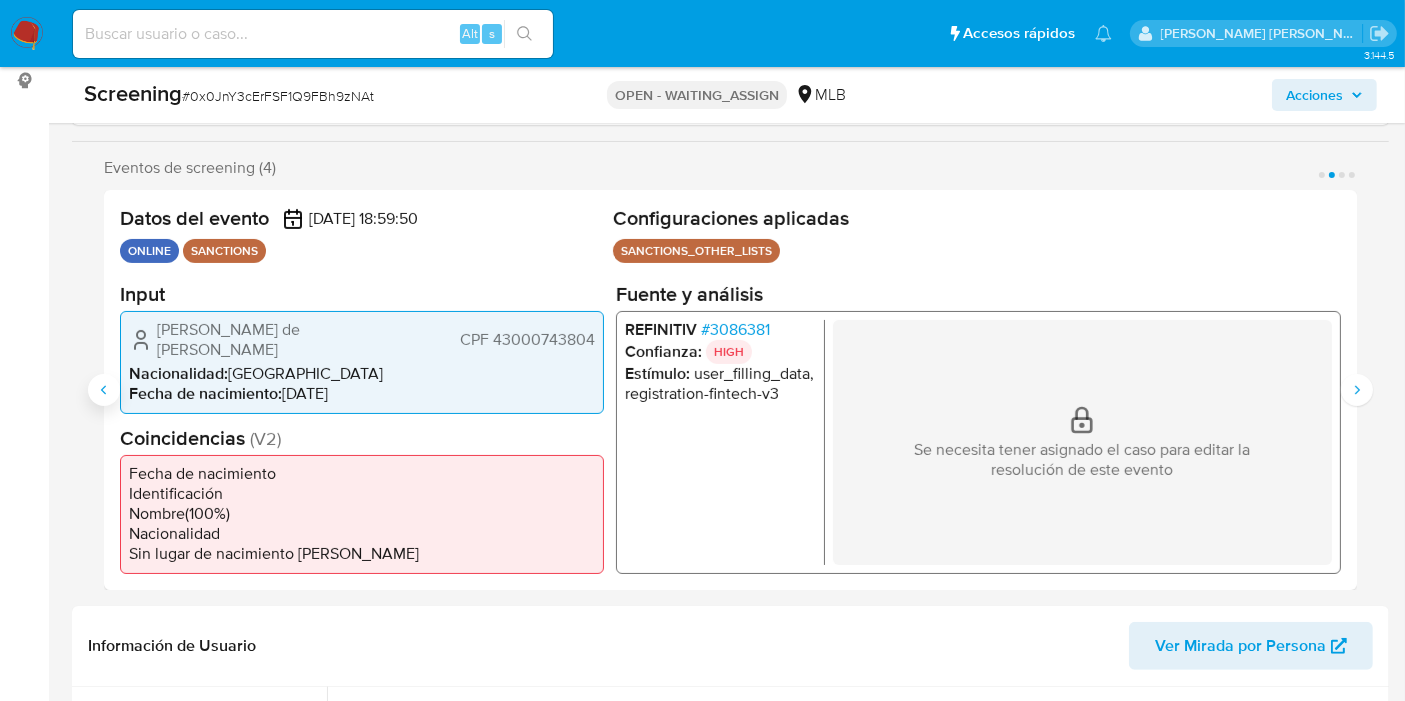 click at bounding box center (104, 390) 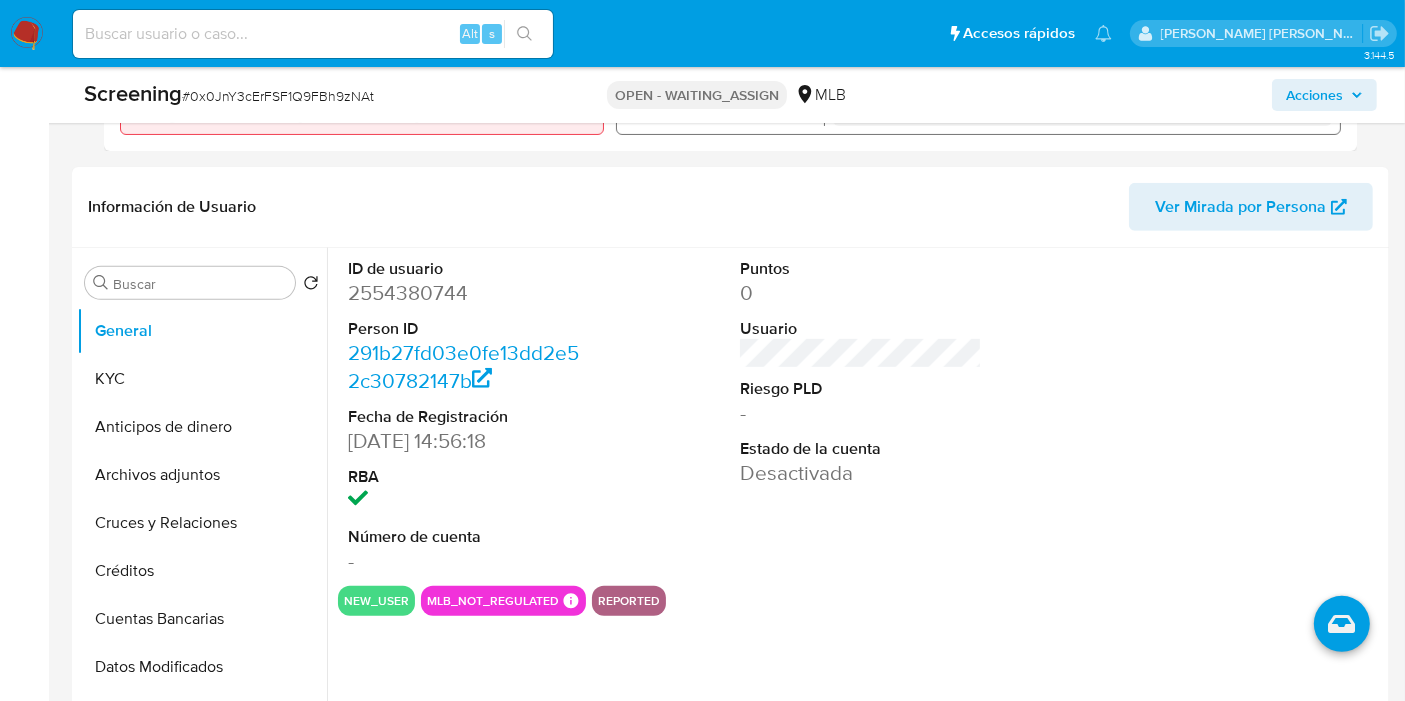 scroll, scrollTop: 842, scrollLeft: 0, axis: vertical 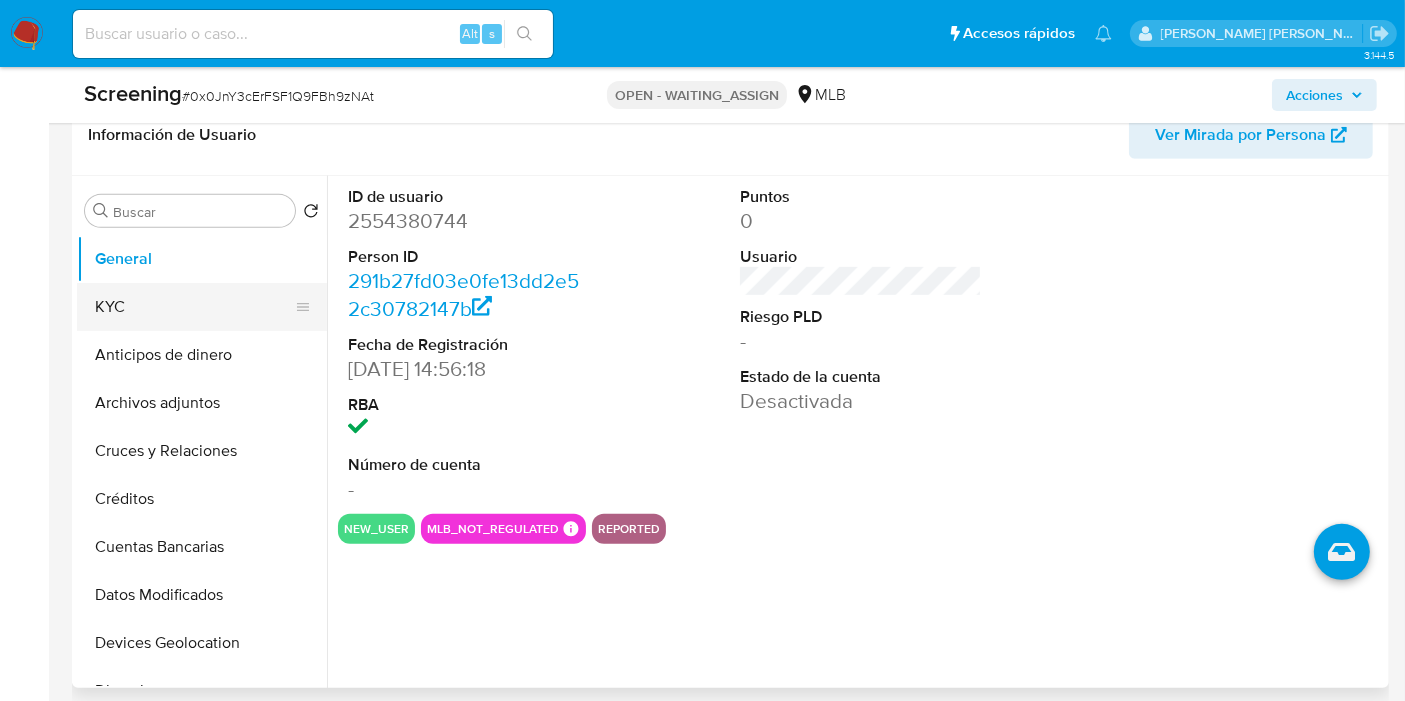 click on "KYC" at bounding box center [194, 307] 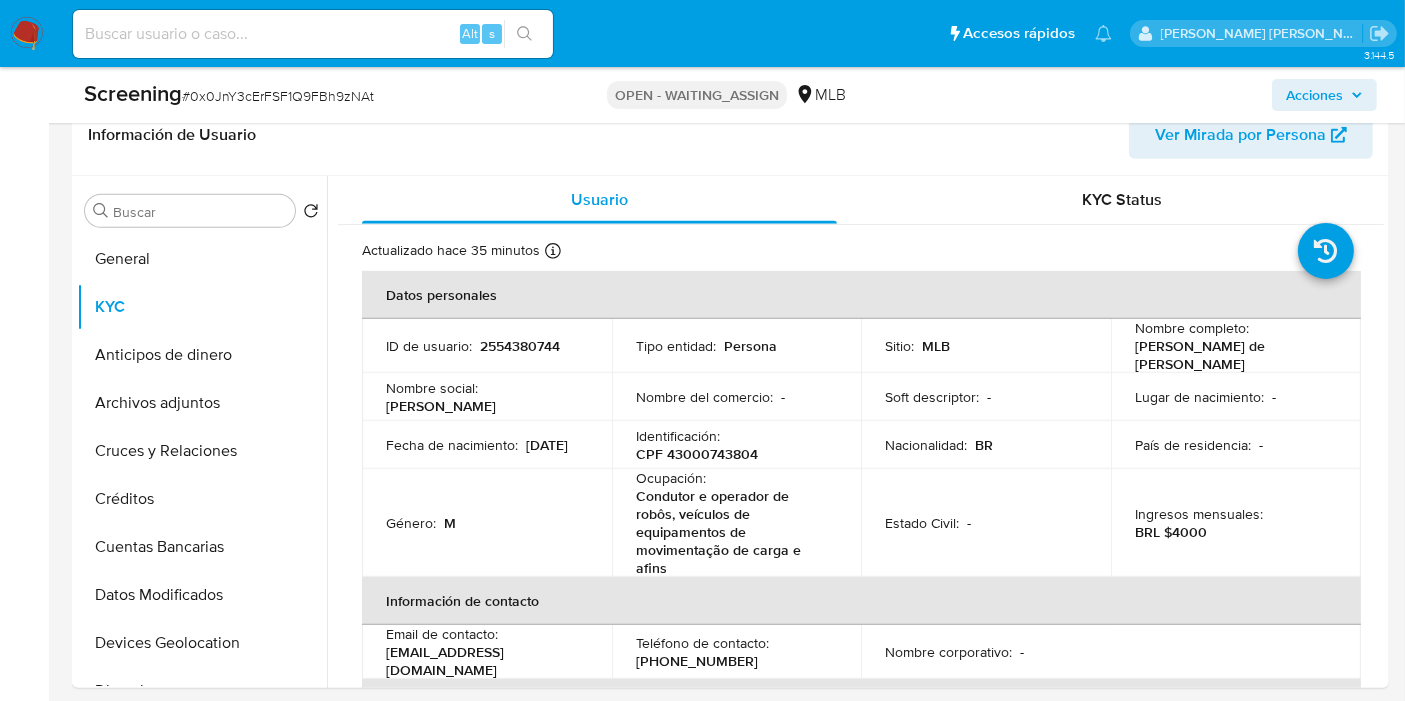 scroll, scrollTop: 1455, scrollLeft: 0, axis: vertical 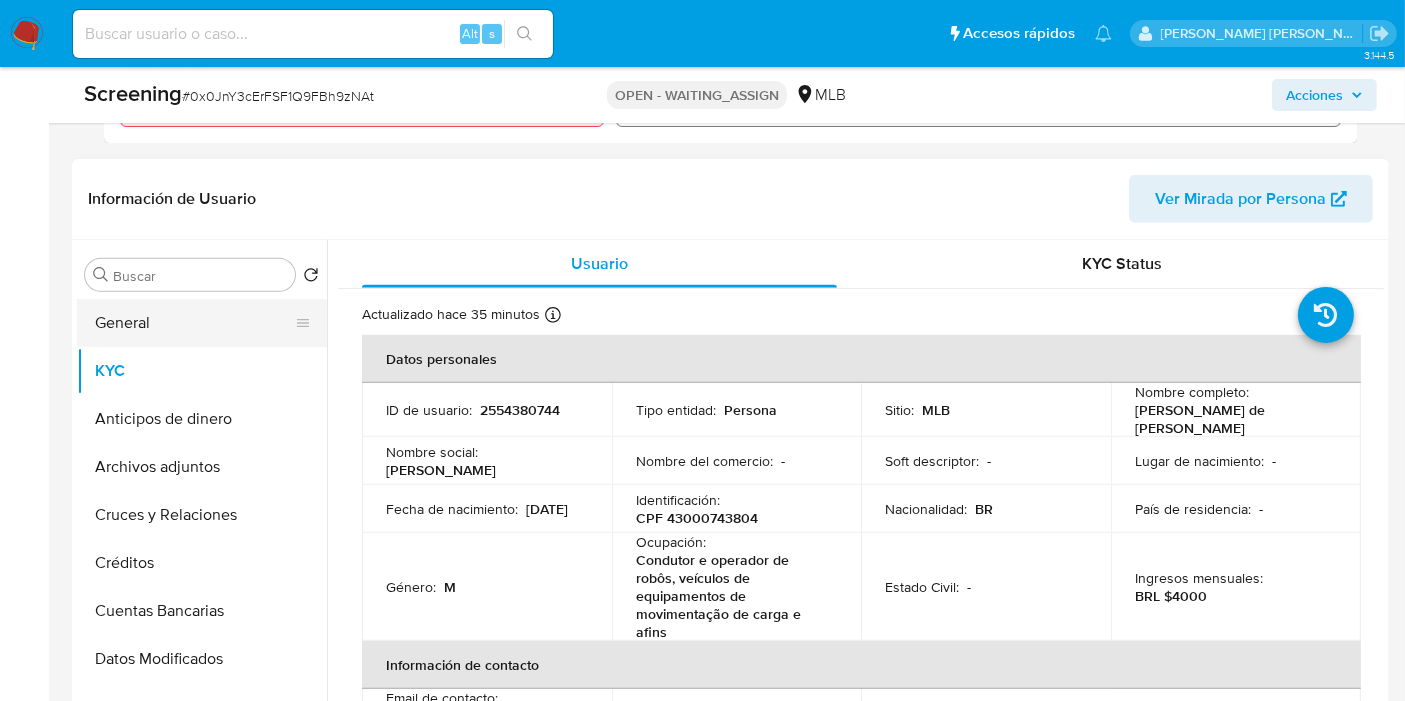 click on "General" at bounding box center [194, 323] 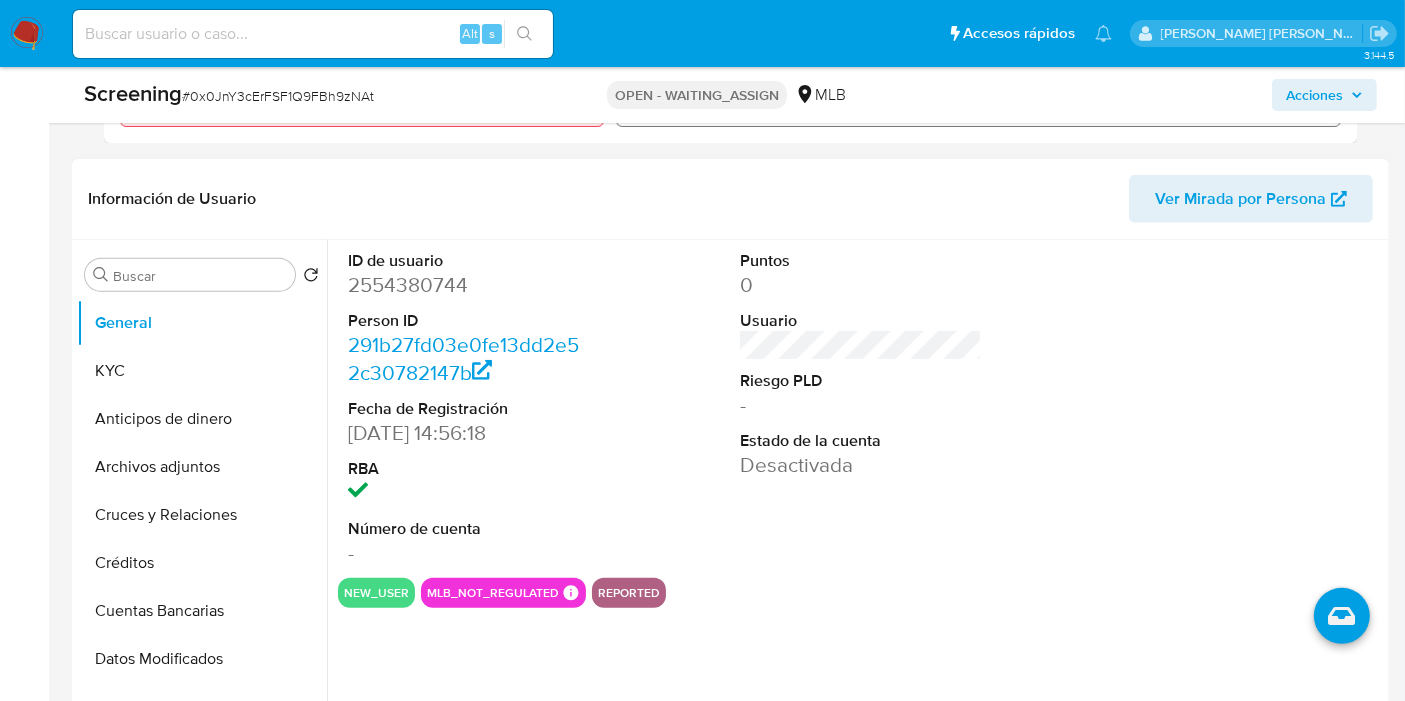 click on "2554380744" at bounding box center [469, 285] 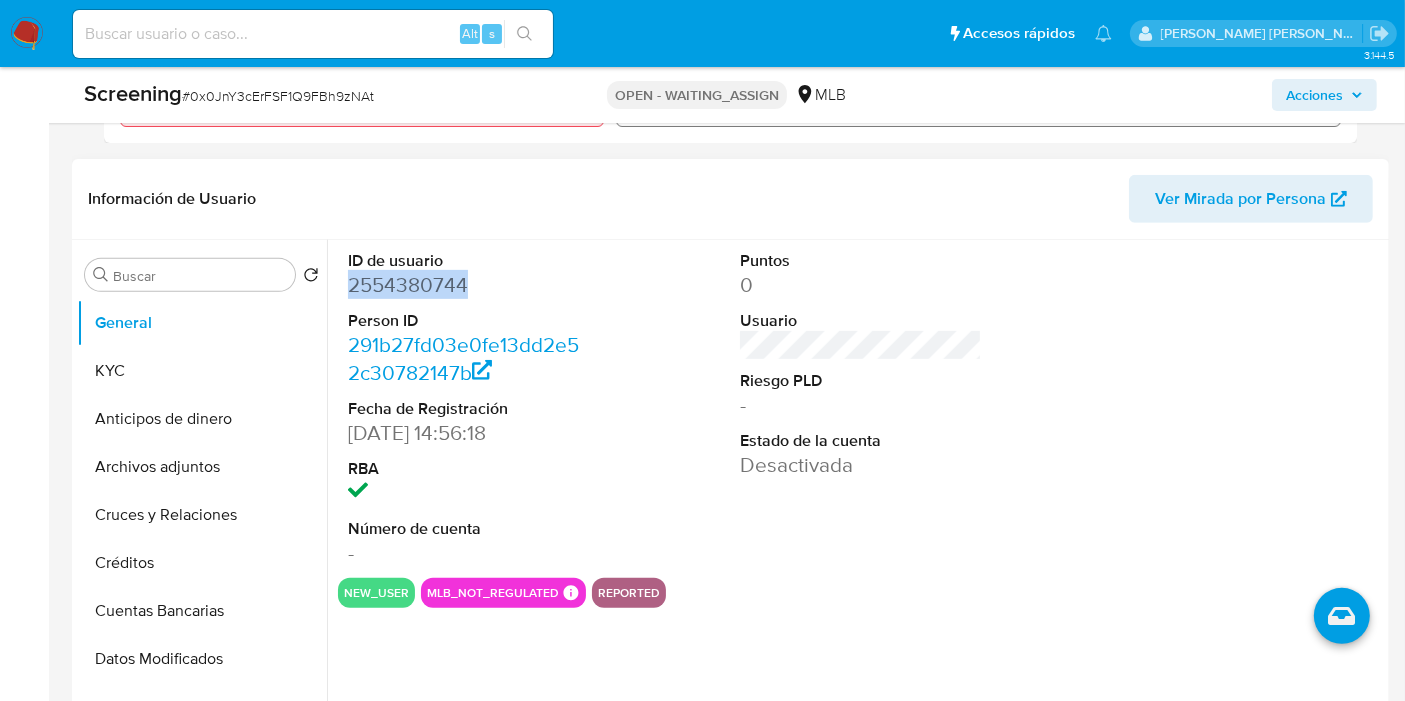 click on "2554380744" at bounding box center [469, 285] 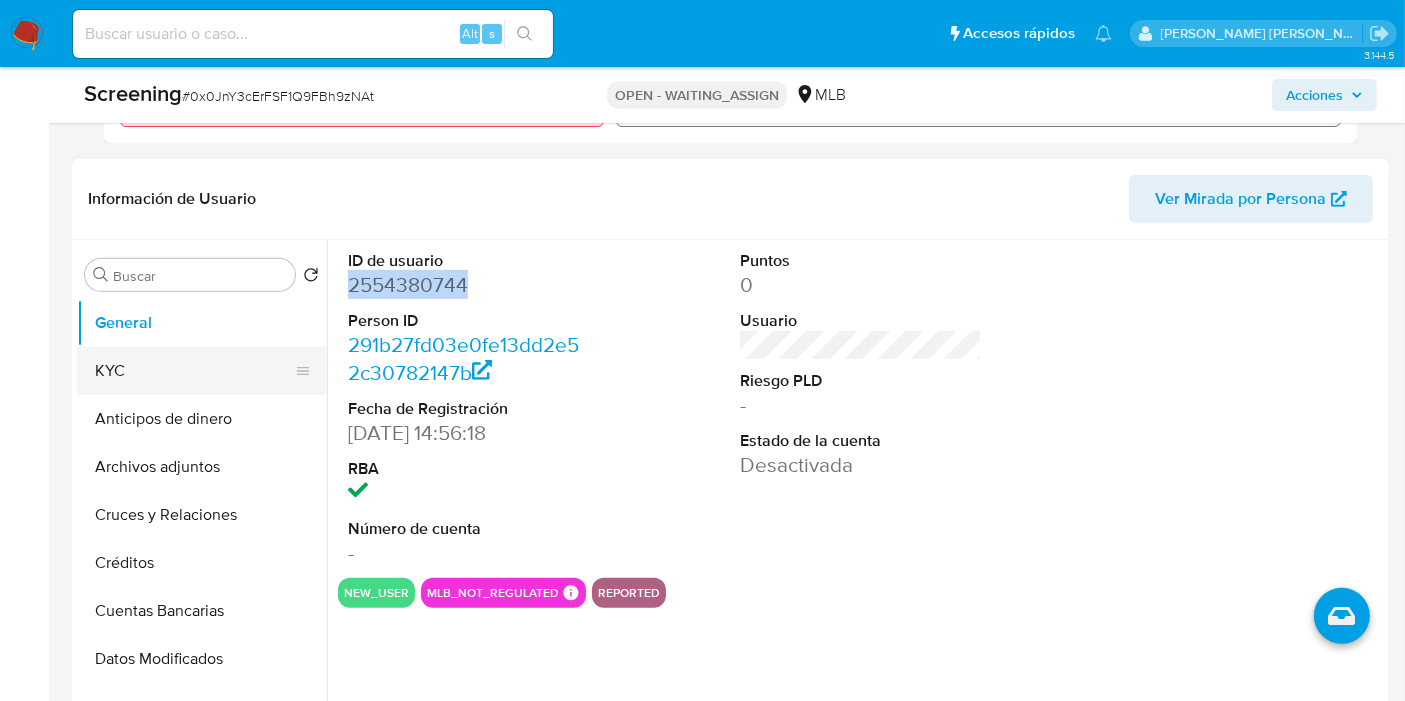 click on "KYC" at bounding box center [194, 371] 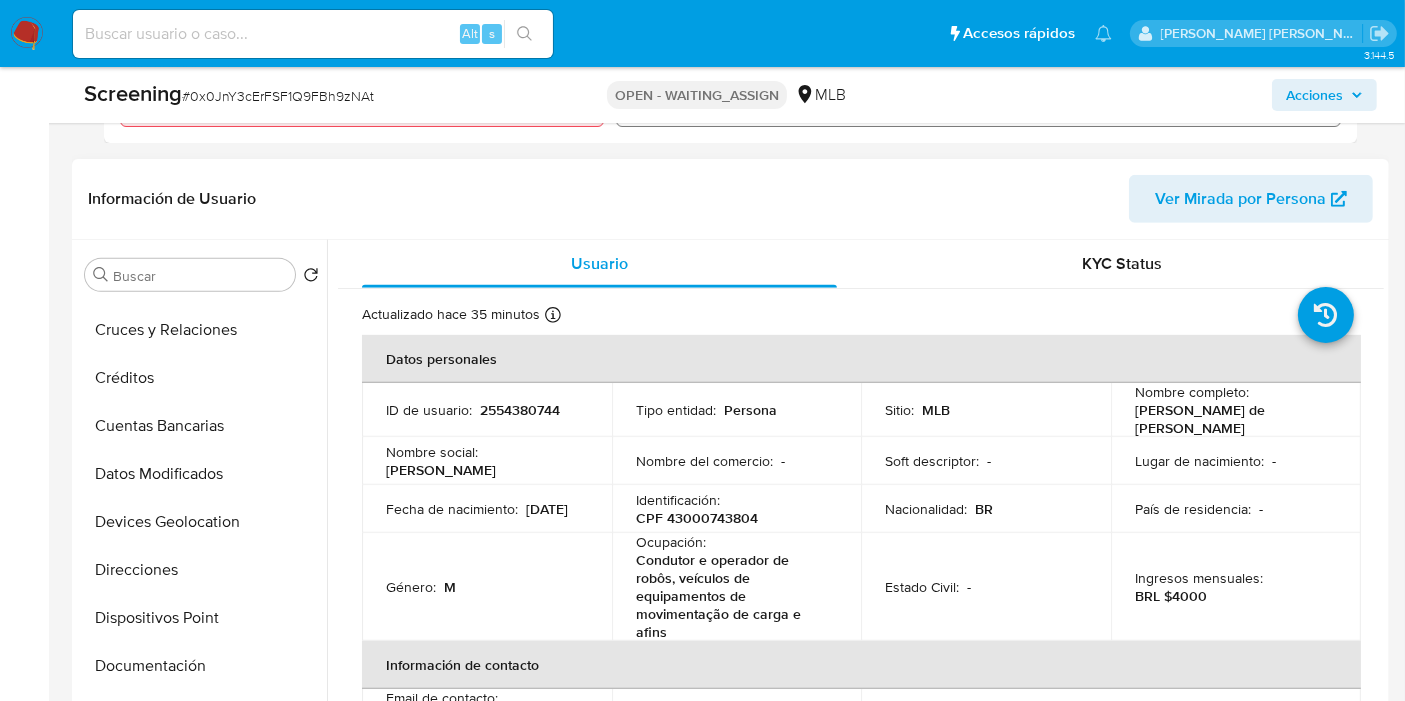 scroll, scrollTop: 223, scrollLeft: 0, axis: vertical 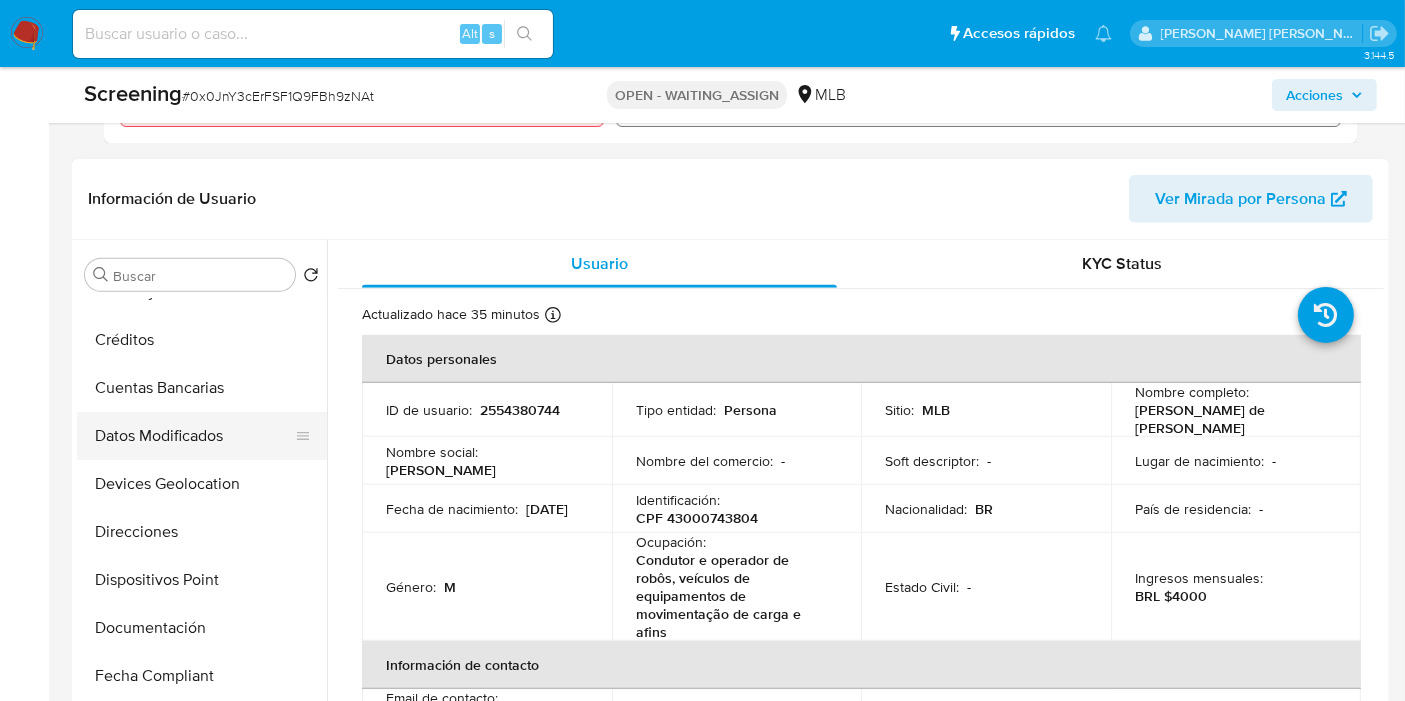 click on "Datos Modificados" at bounding box center [194, 436] 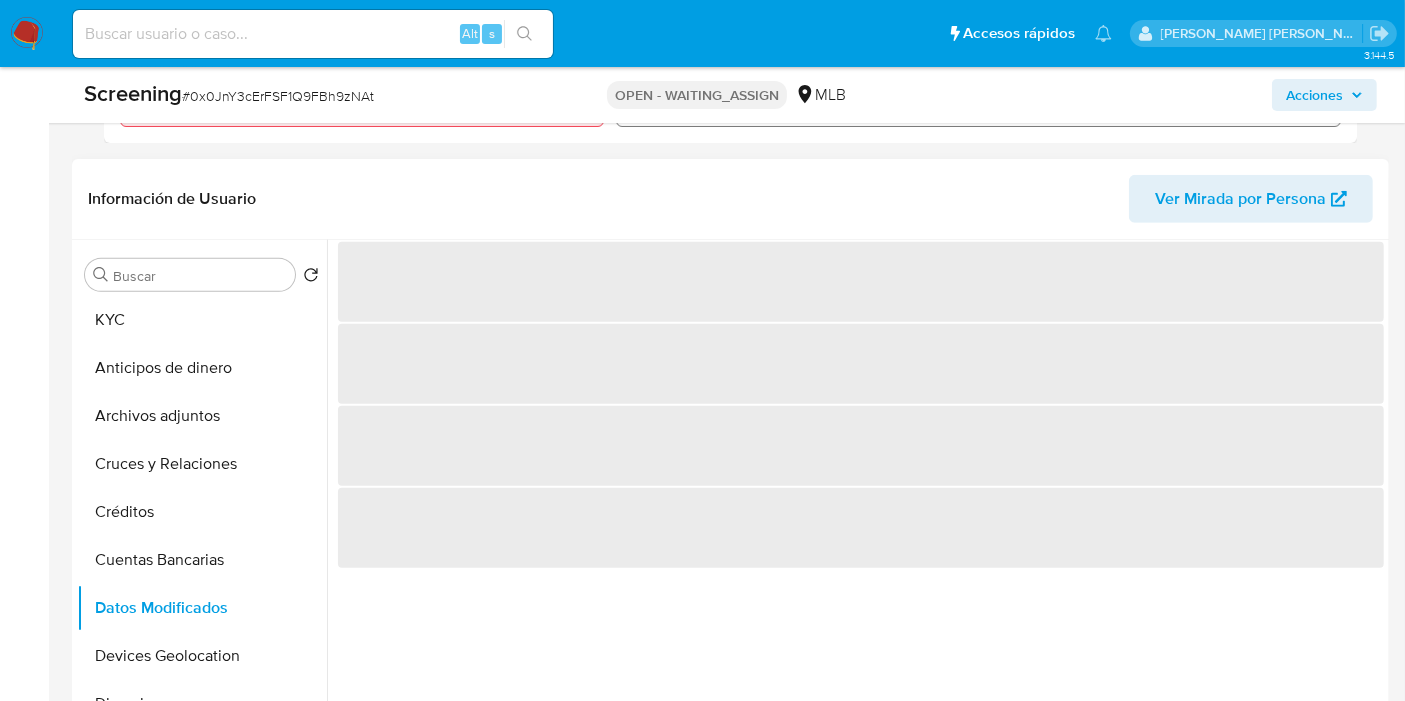 scroll, scrollTop: 0, scrollLeft: 0, axis: both 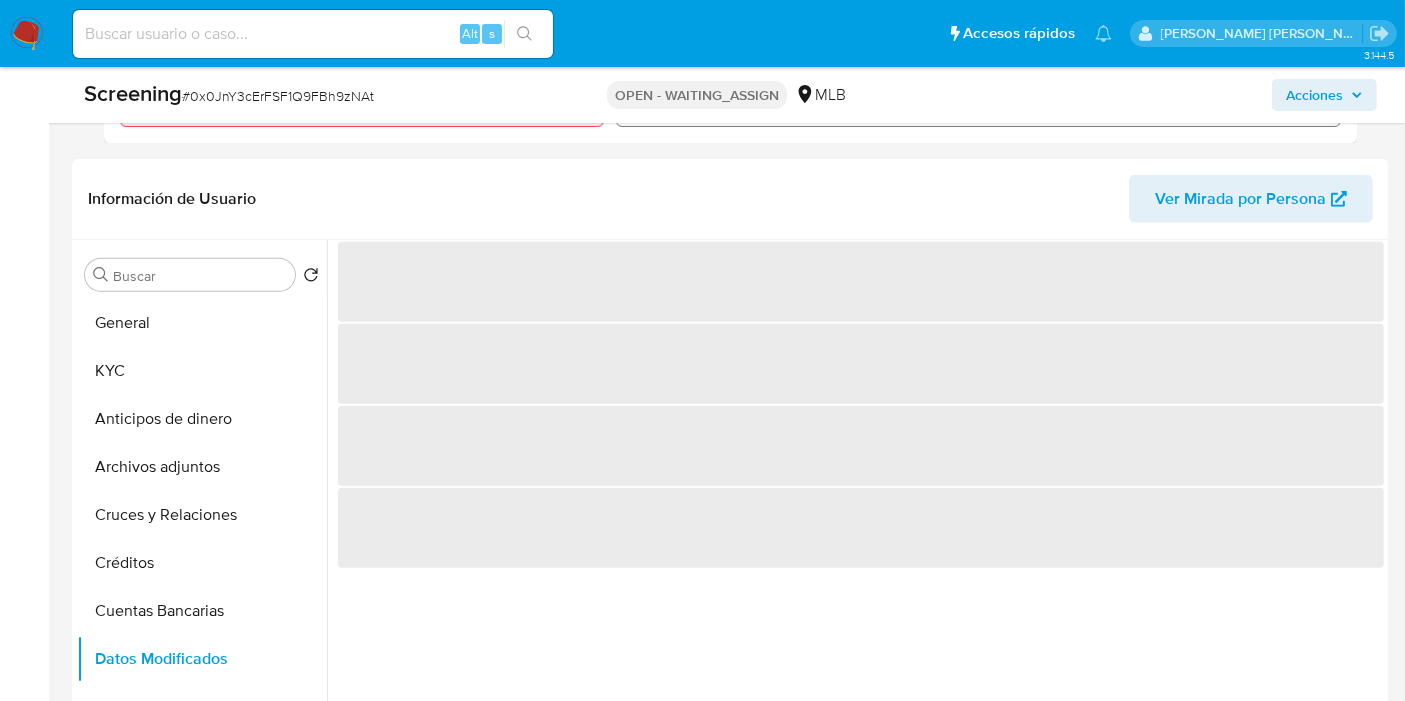 click on "Pausado Ver notificaciones Alt s Accesos rápidos   Presiona las siguientes teclas para acceder a algunas de las funciones Buscar caso o usuario Alt s Volver al home Alt h Agregar un archivo adjunto Alt a" at bounding box center (592, 33) 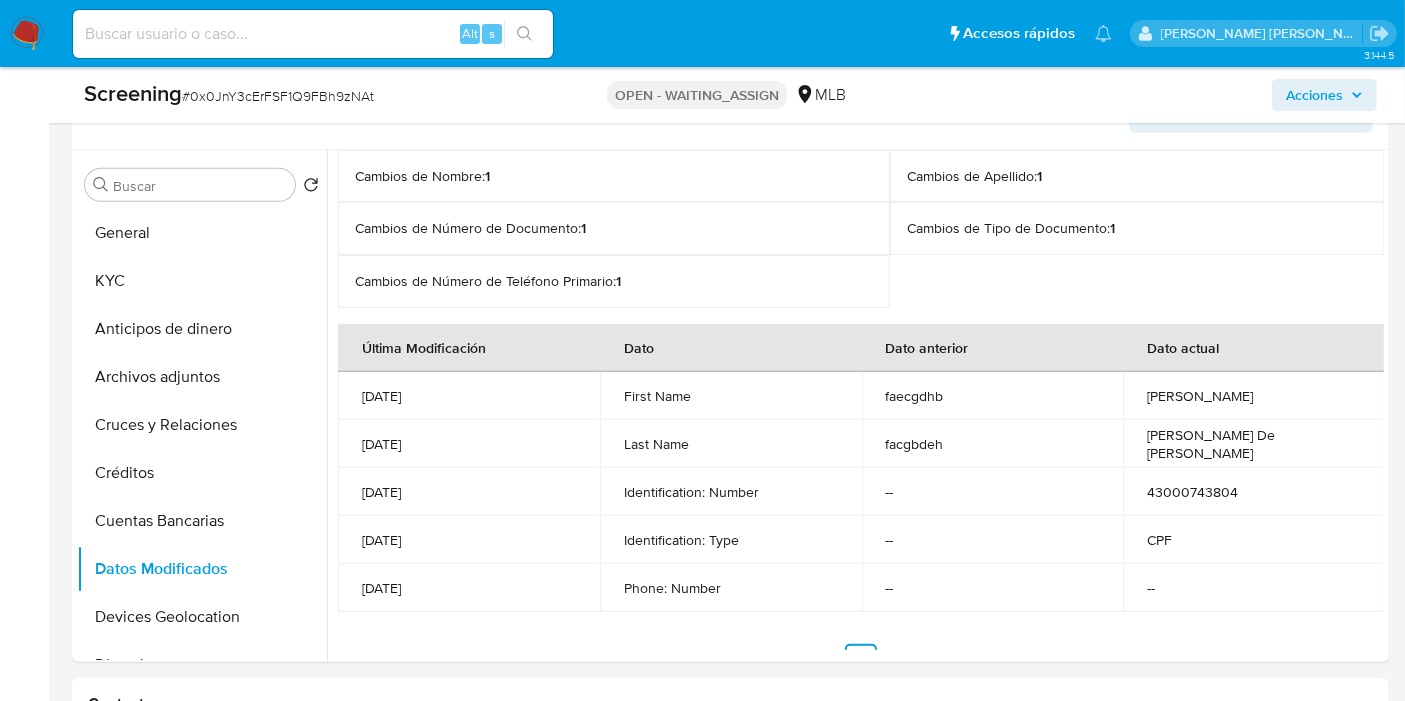 scroll, scrollTop: 860, scrollLeft: 0, axis: vertical 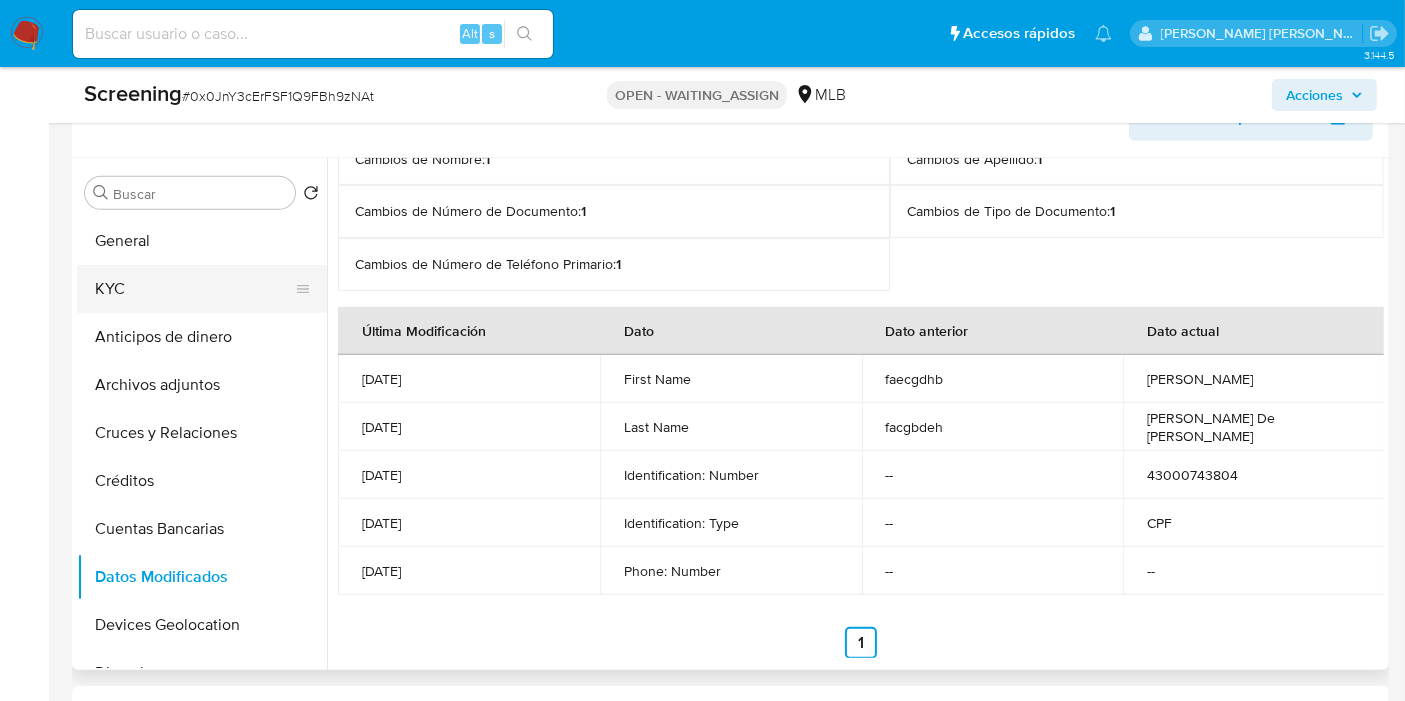 click on "KYC" at bounding box center (194, 289) 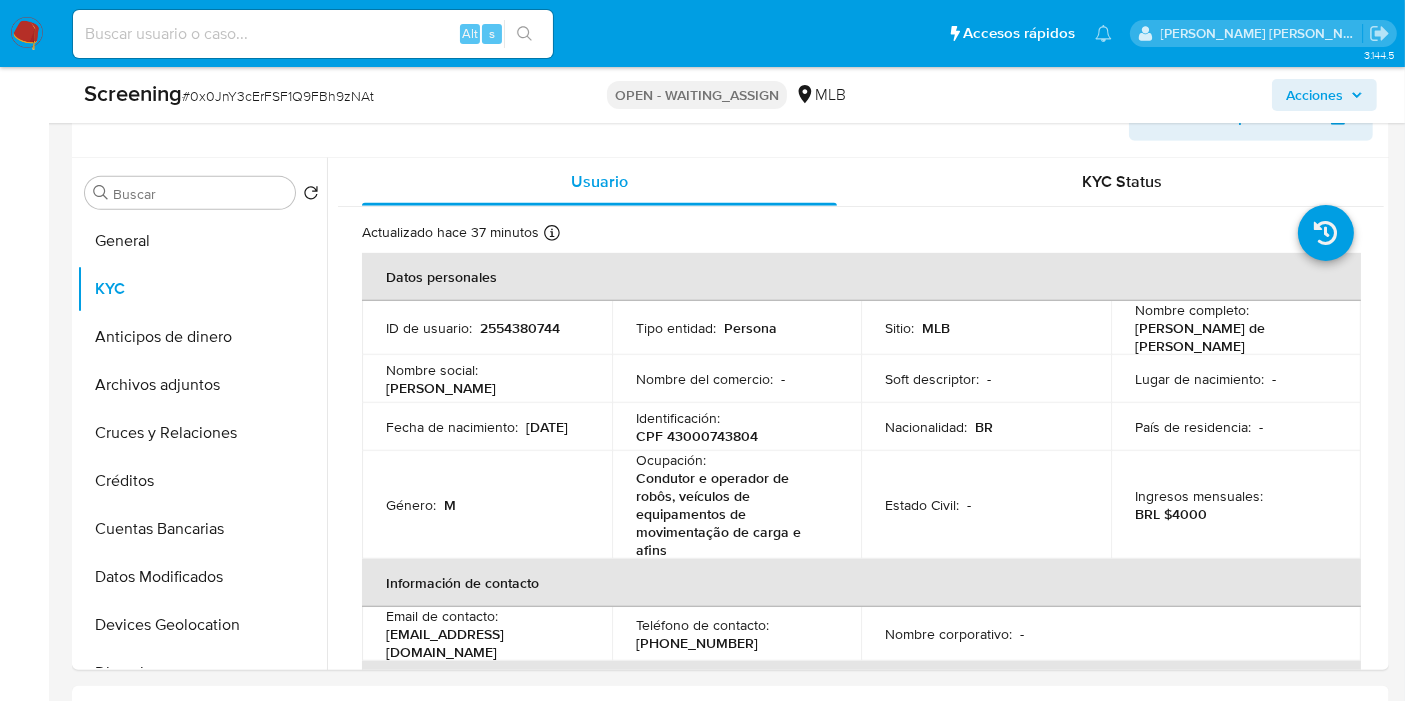 scroll, scrollTop: 247, scrollLeft: 0, axis: vertical 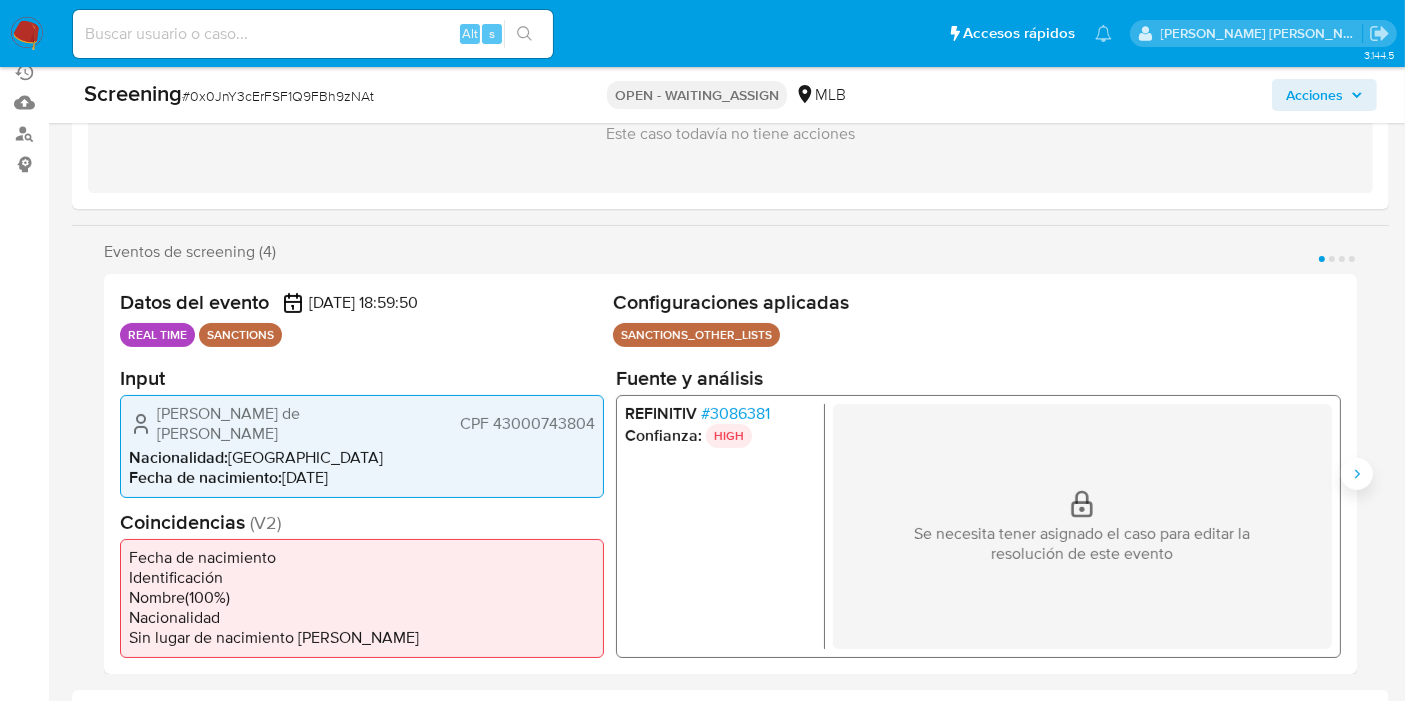 click at bounding box center [1357, 474] 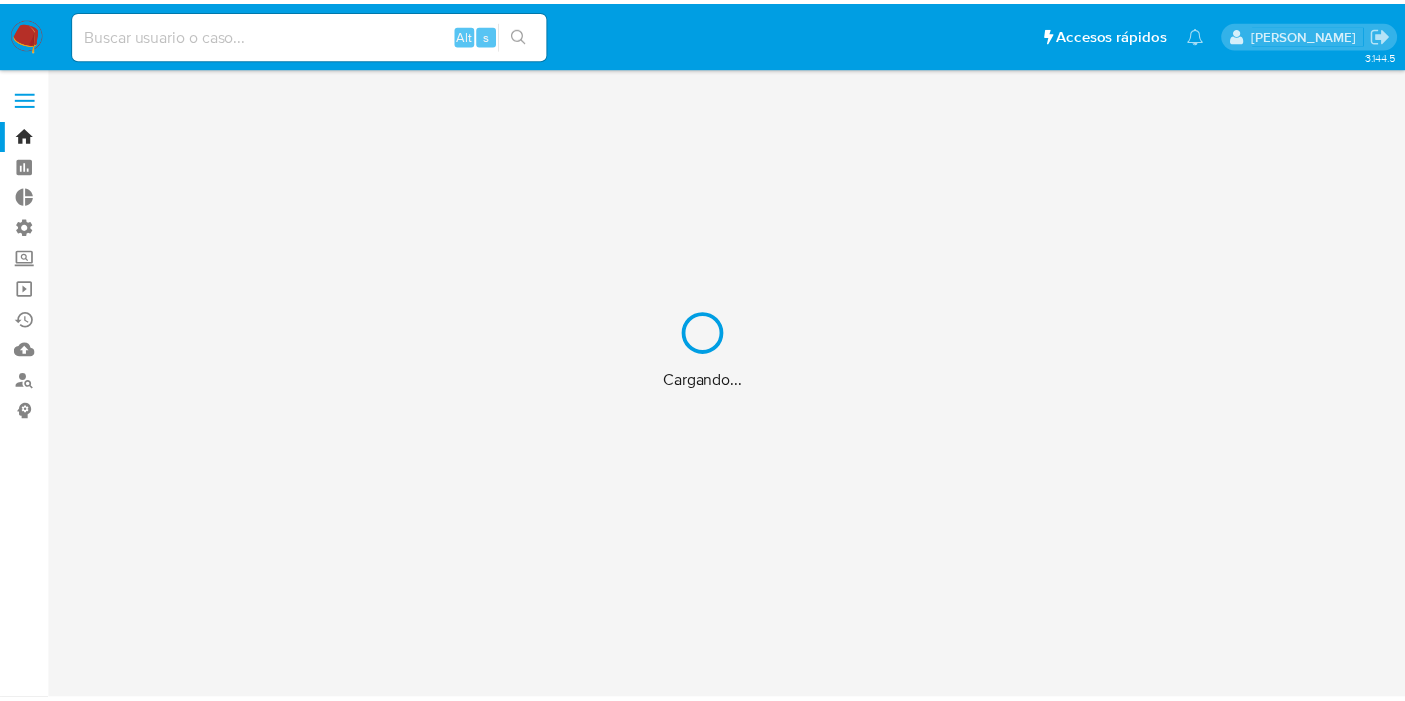 scroll, scrollTop: 0, scrollLeft: 0, axis: both 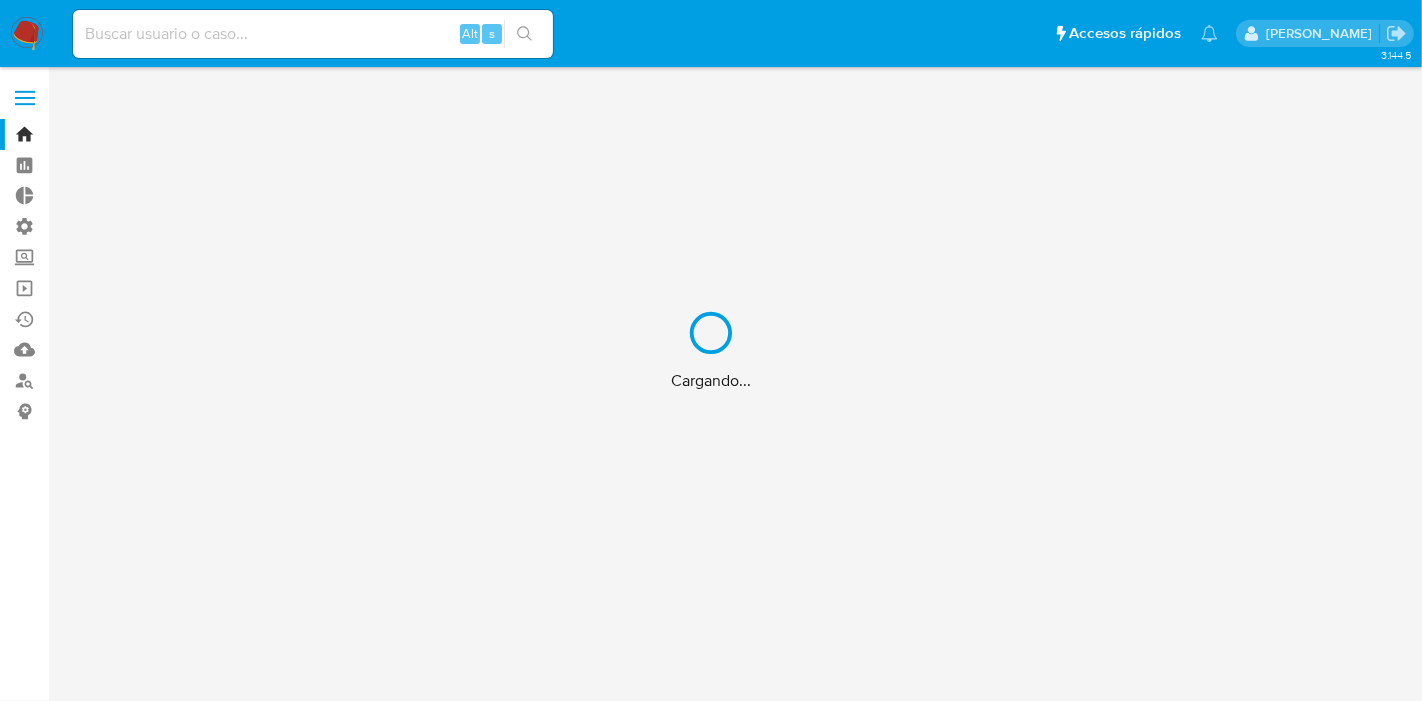click on "Cargando..." at bounding box center (711, 350) 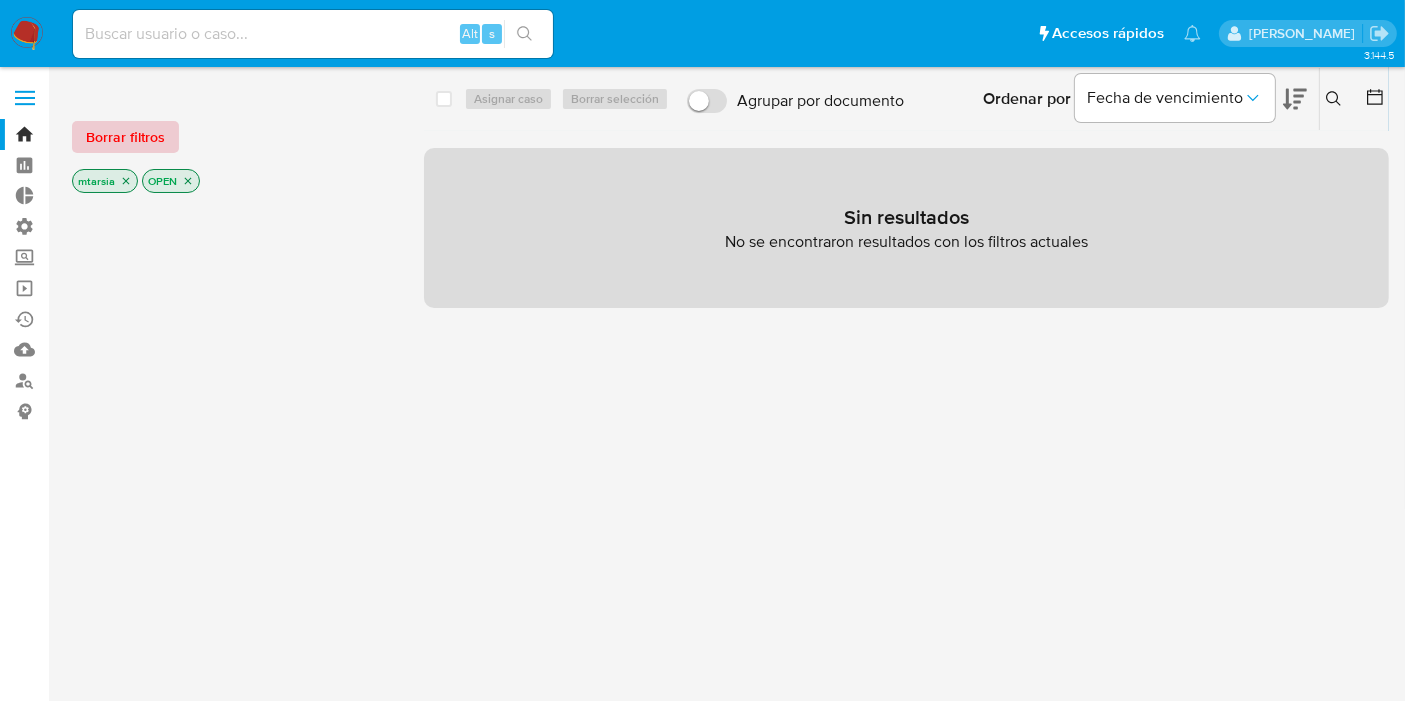 click on "Borrar filtros" at bounding box center (125, 137) 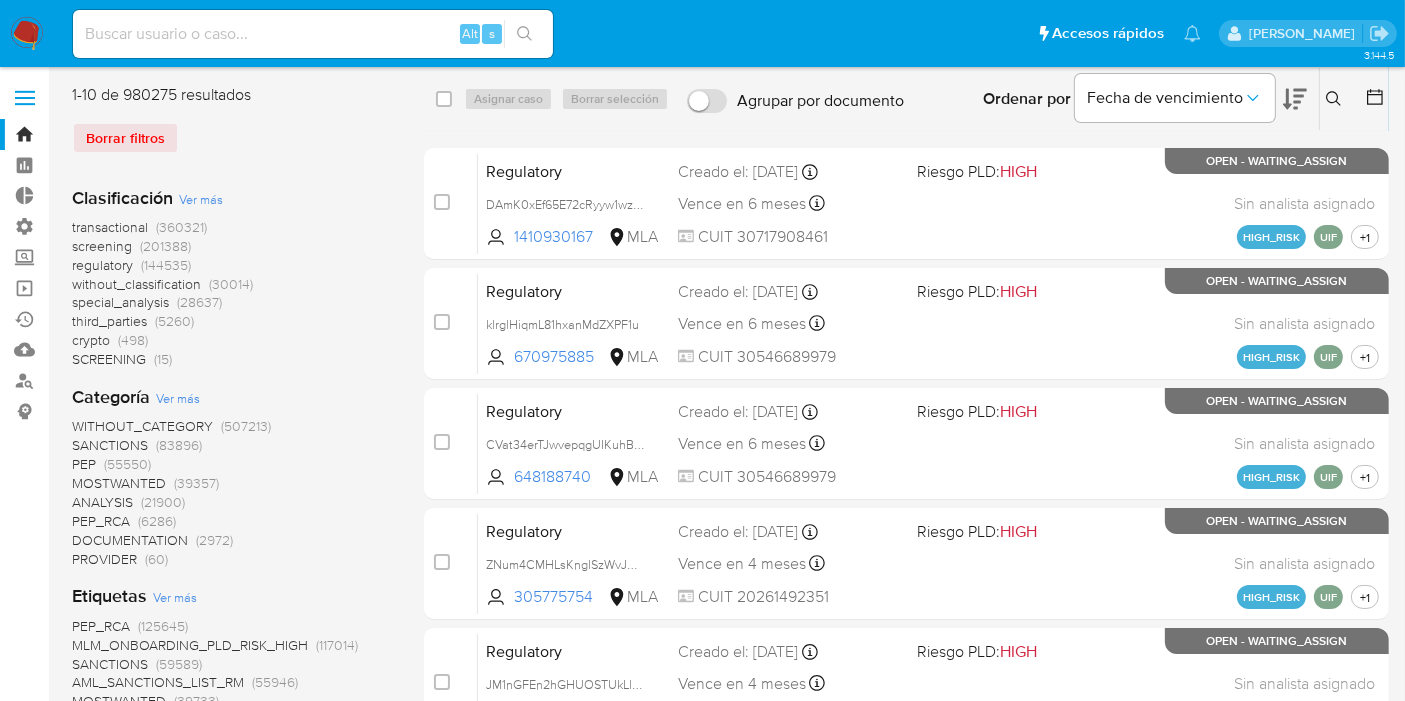click on "regulatory" at bounding box center [102, 265] 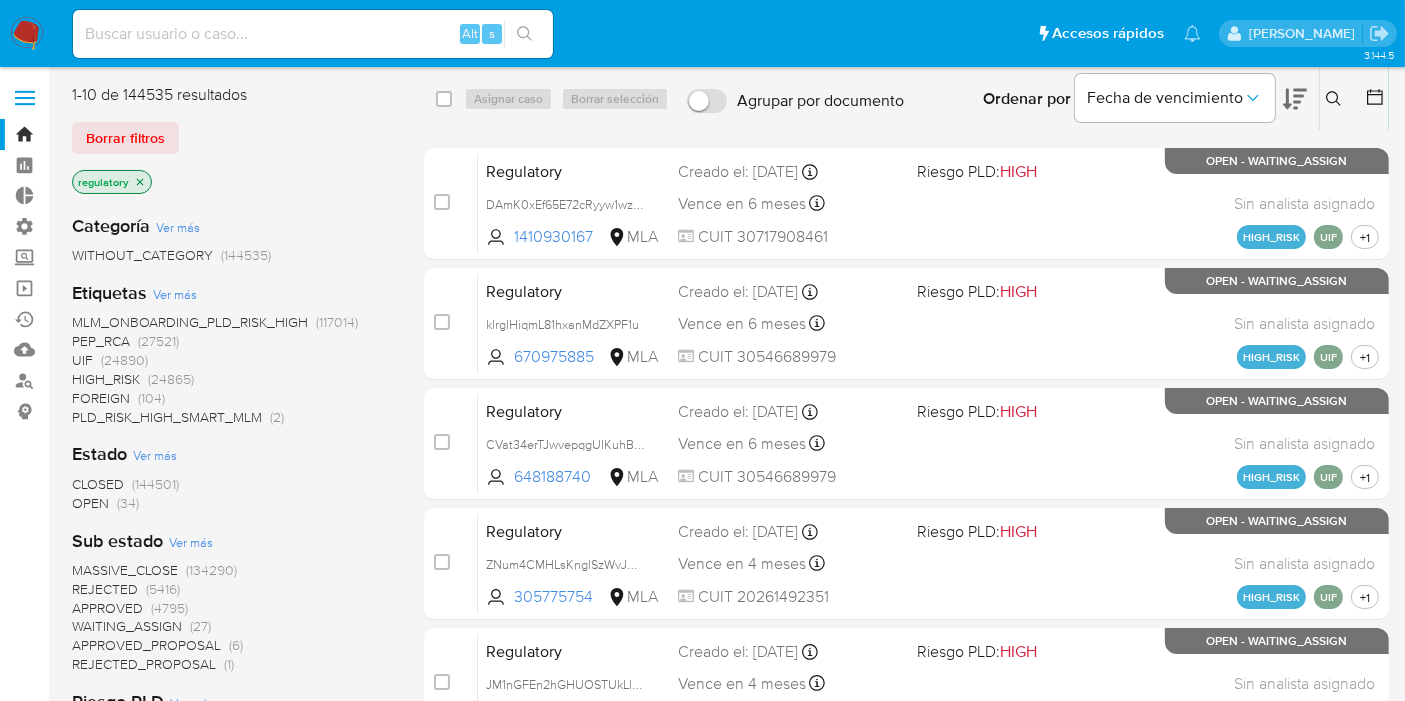 click on "OPEN" at bounding box center [90, 503] 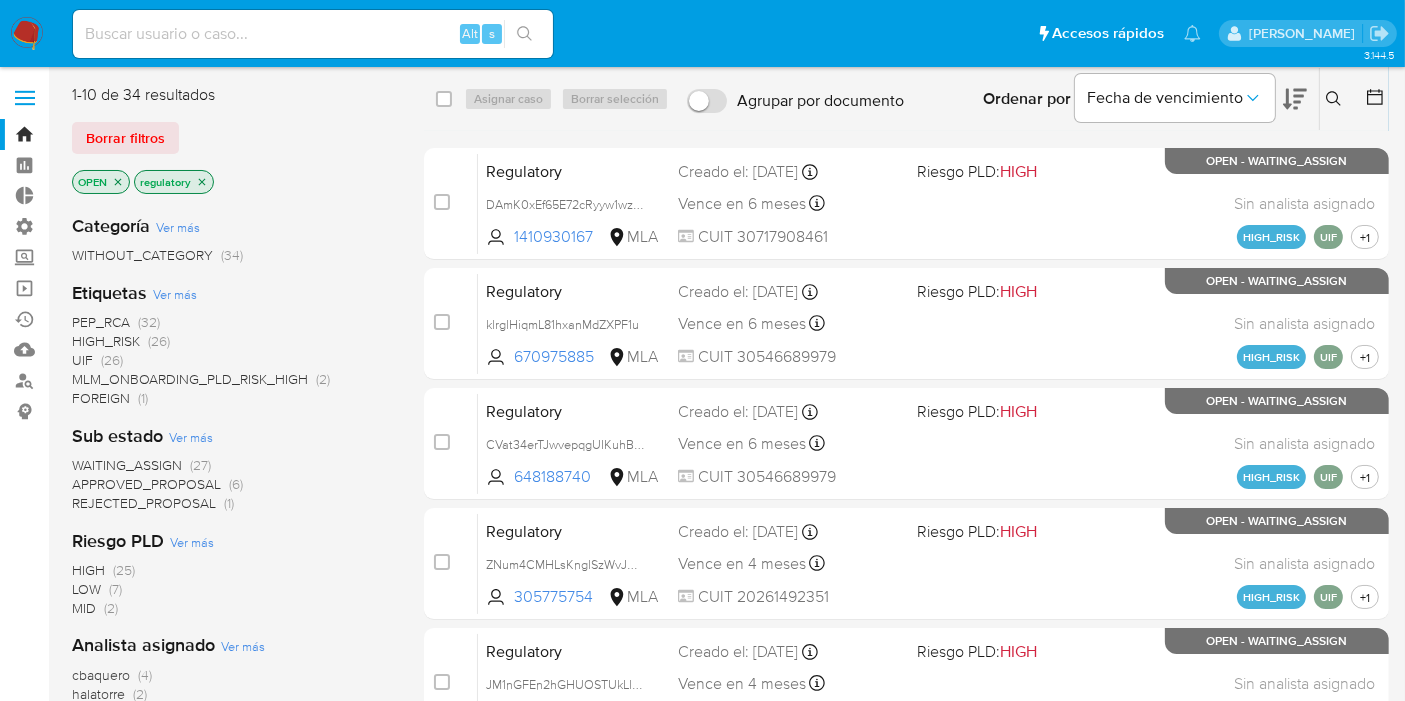 scroll, scrollTop: 613, scrollLeft: 0, axis: vertical 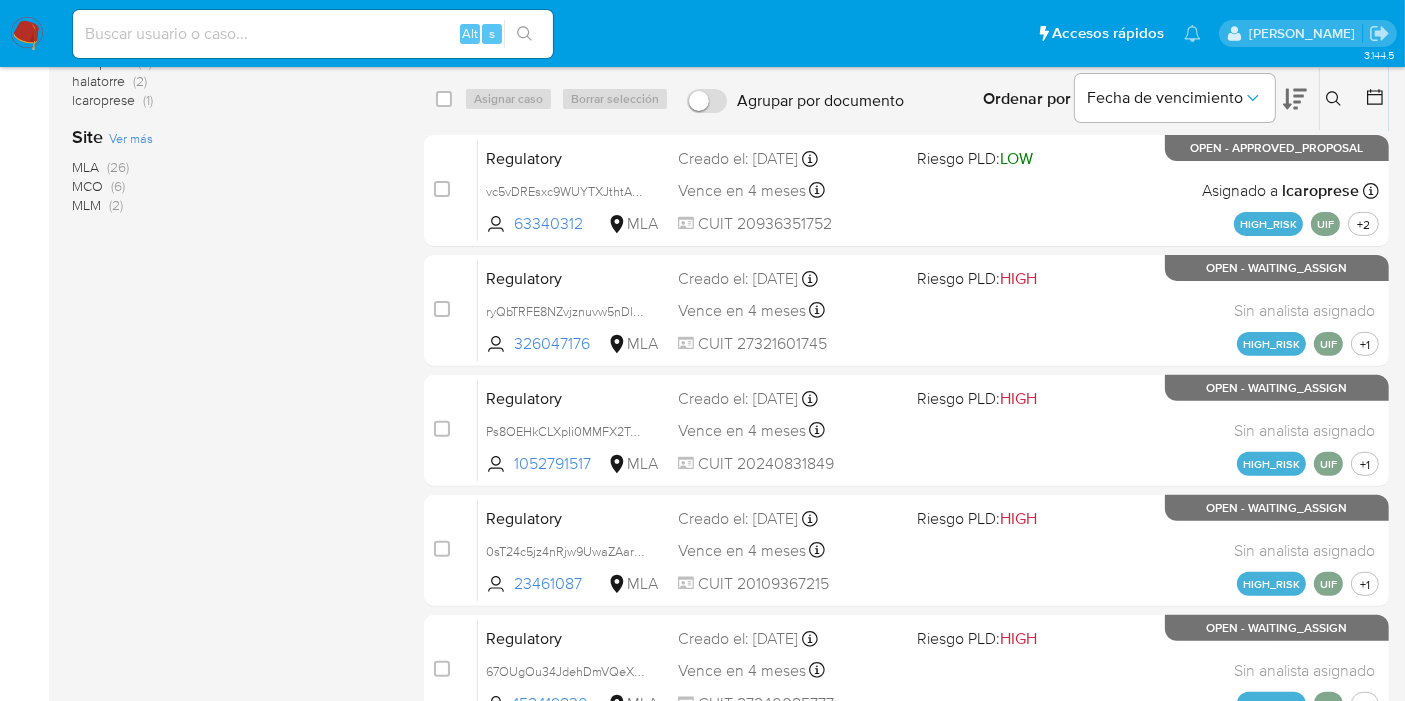 click on "MCO" at bounding box center [87, 186] 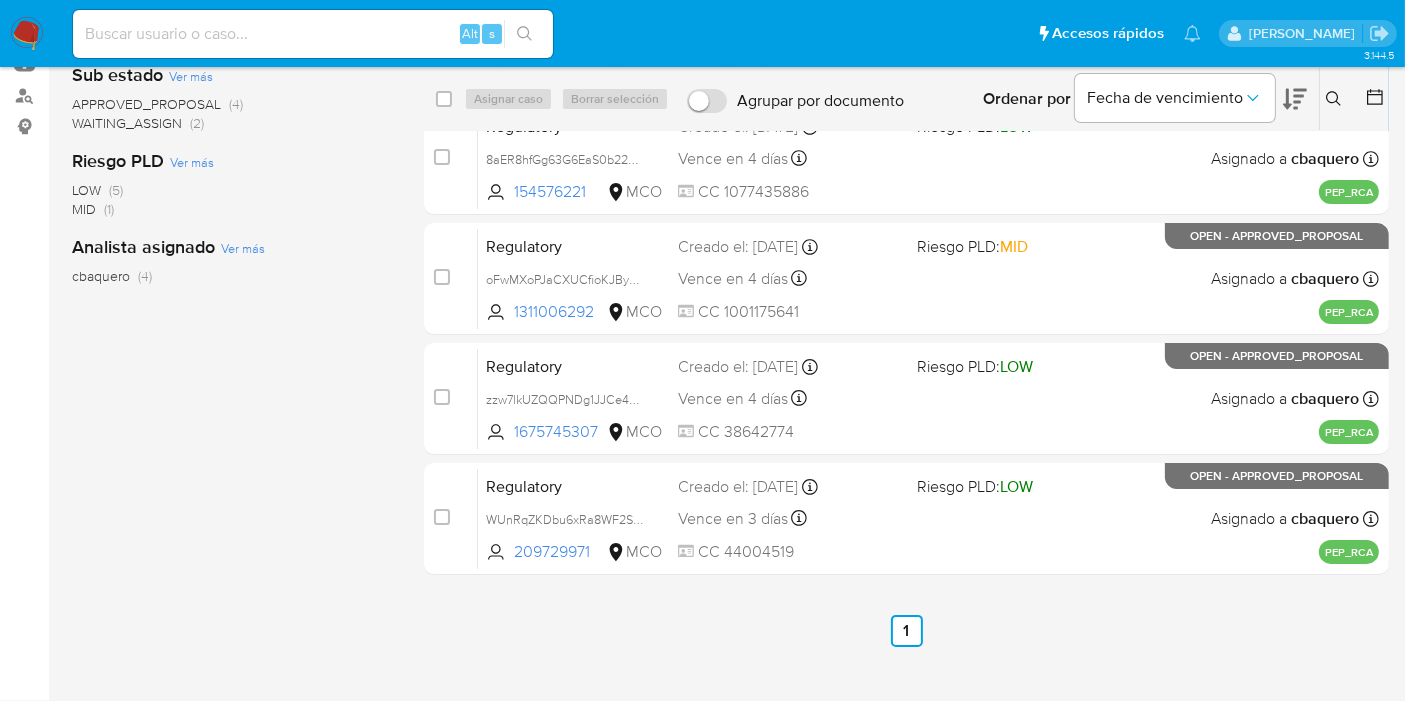 scroll, scrollTop: 285, scrollLeft: 0, axis: vertical 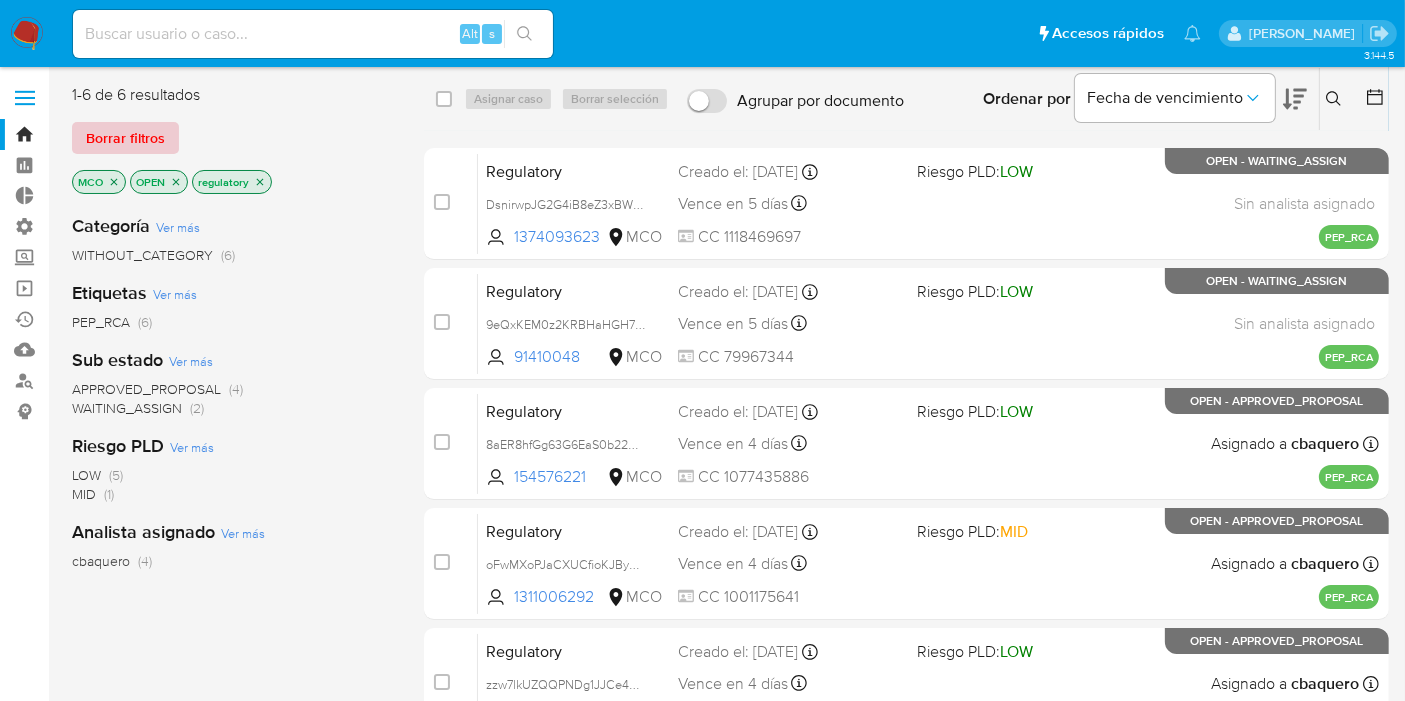 click on "Borrar filtros" at bounding box center [125, 138] 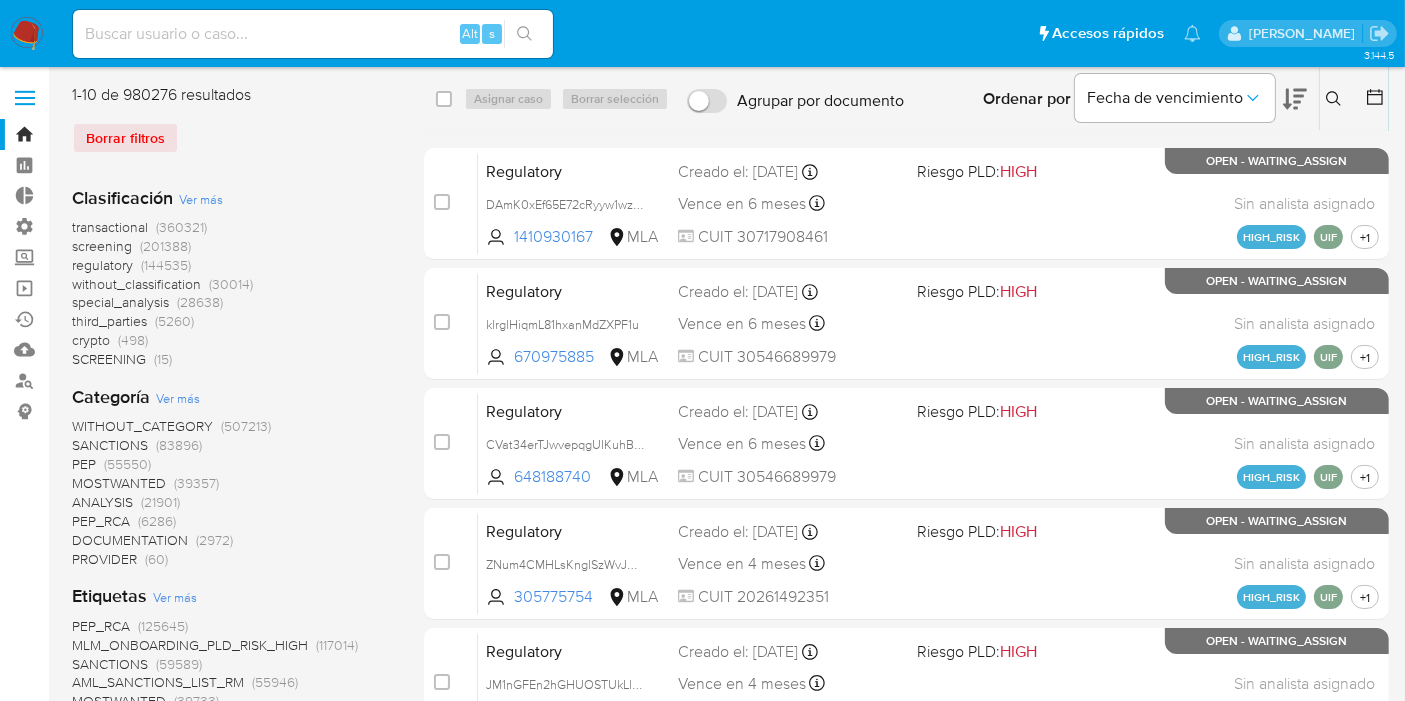 click on "screening" at bounding box center [102, 246] 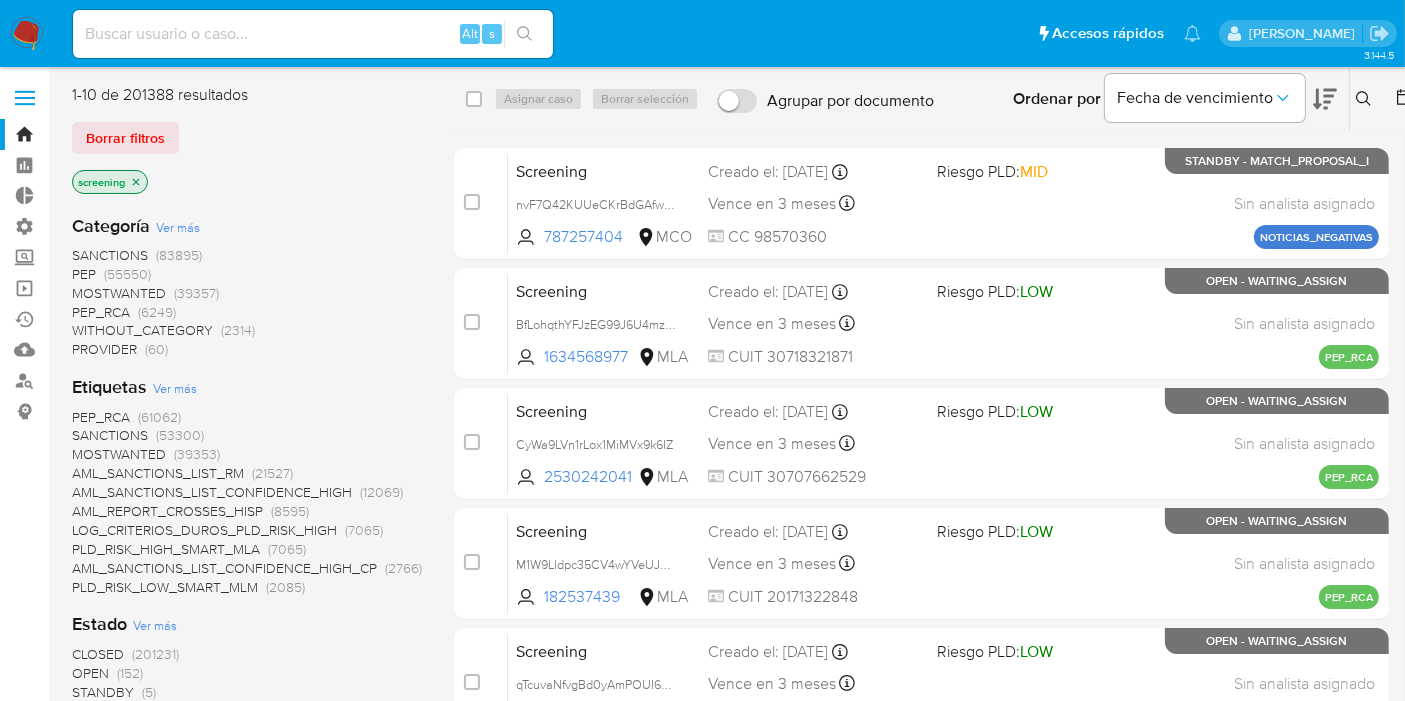 click on "OPEN" at bounding box center [90, 673] 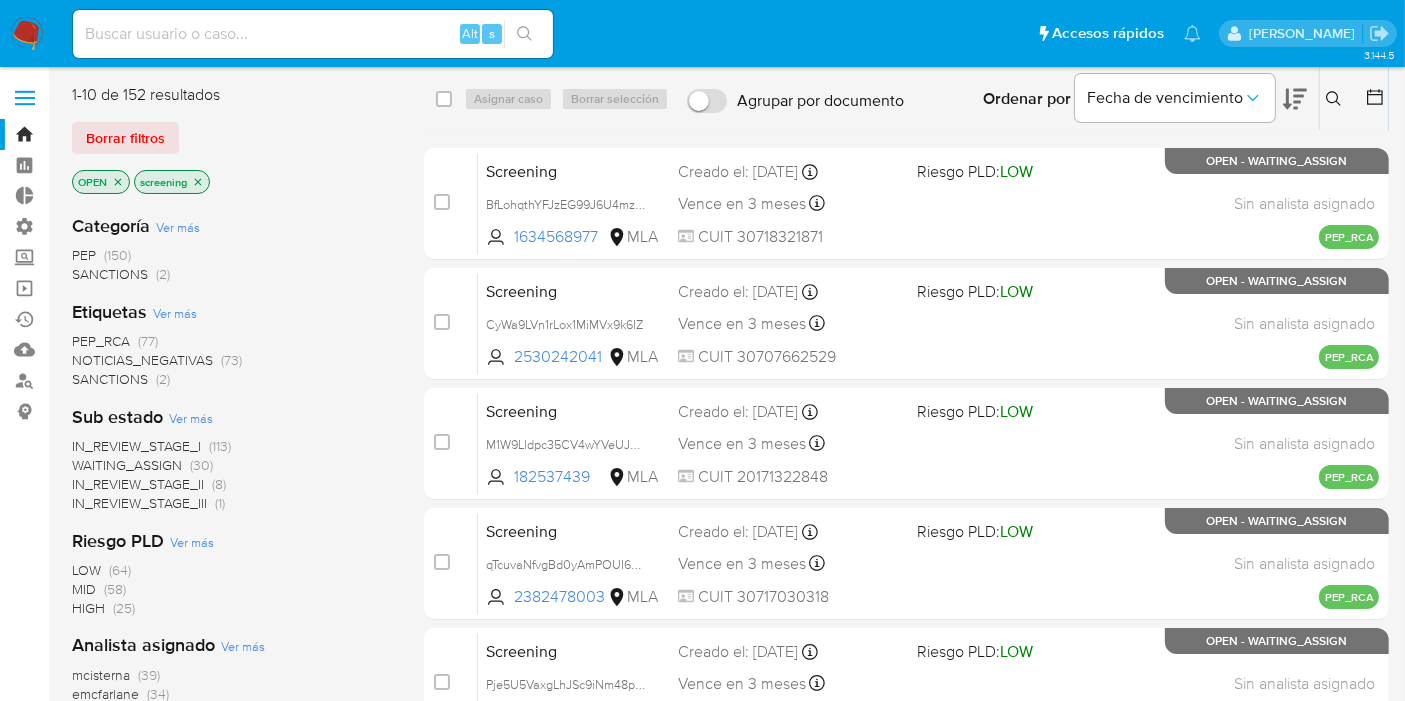 click on "Bandeja Tablero Tablero Externo Administración Reglas Roles Usuarios Equipos Configuración de Casos Screening Administrador de Listas Screening por Frecuencia Búsqueda en Listas Watchlist Herramientas Operaciones masivas Ejecuciones automáticas Mulan Buscador de personas Consolidado" at bounding box center [24, 712] 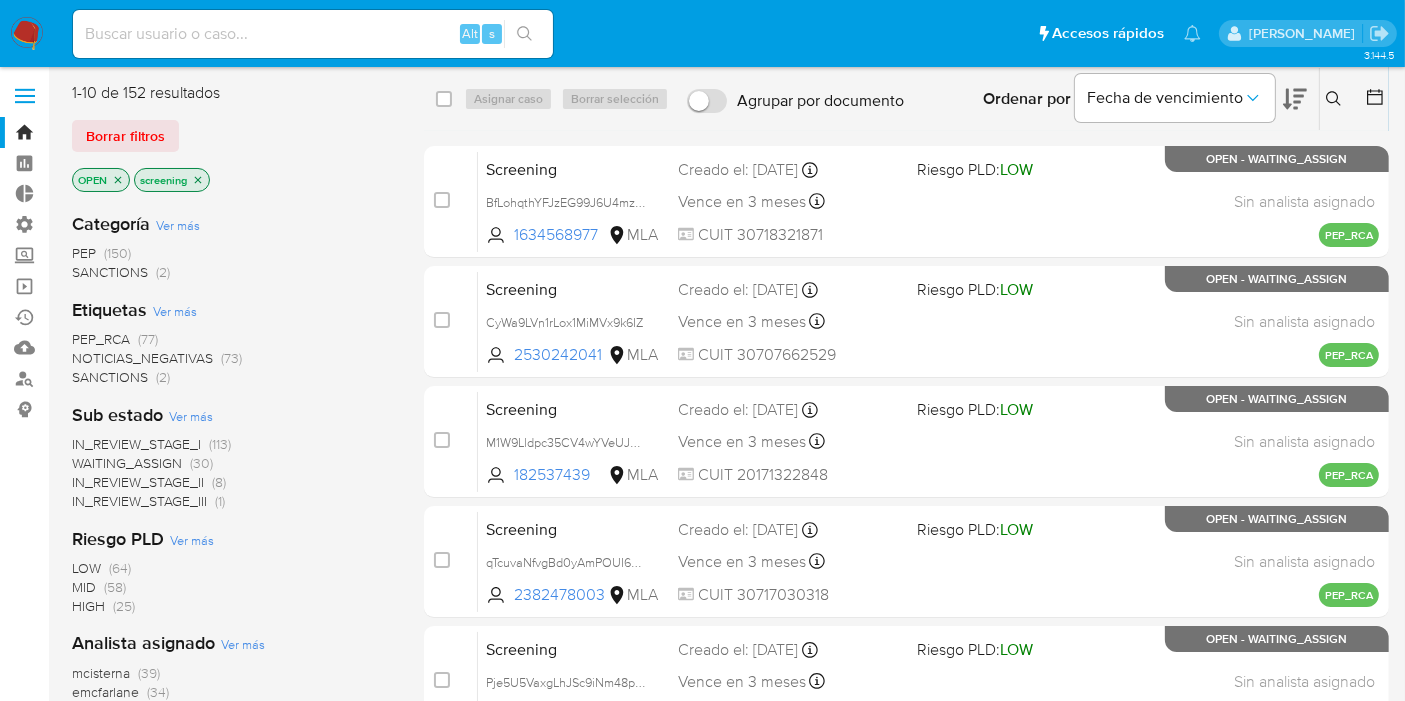 scroll, scrollTop: 0, scrollLeft: 0, axis: both 